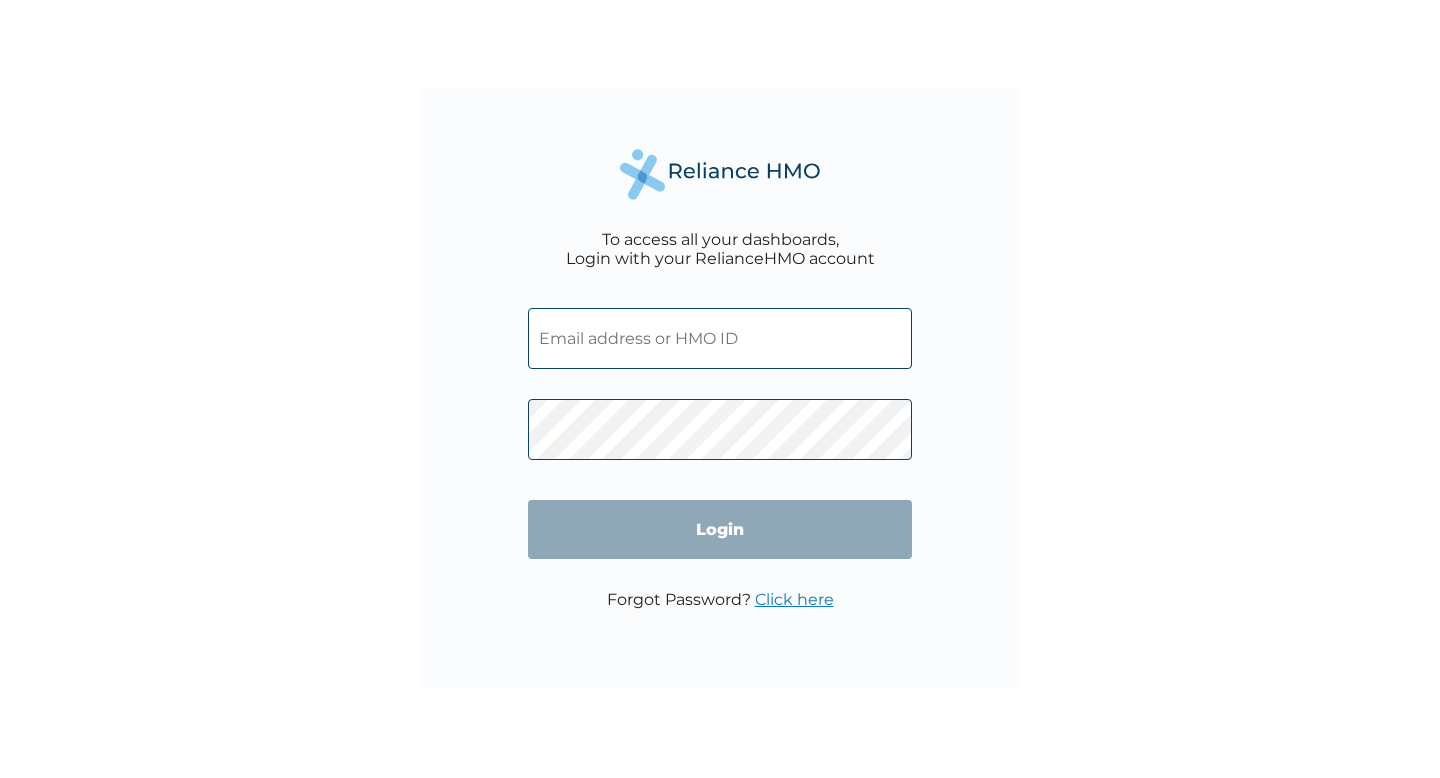 scroll, scrollTop: 0, scrollLeft: 0, axis: both 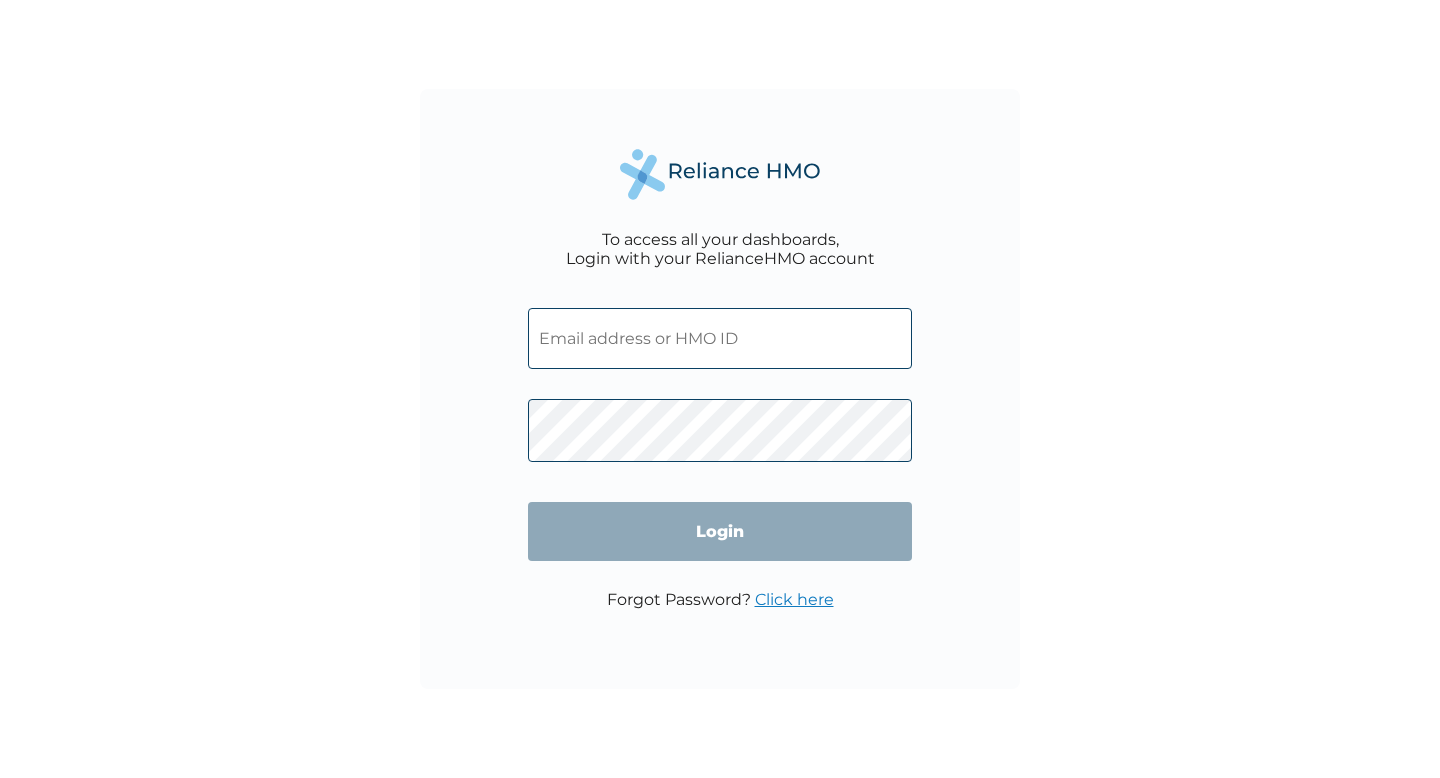 type on "hajakaiye@factsmatterng.com" 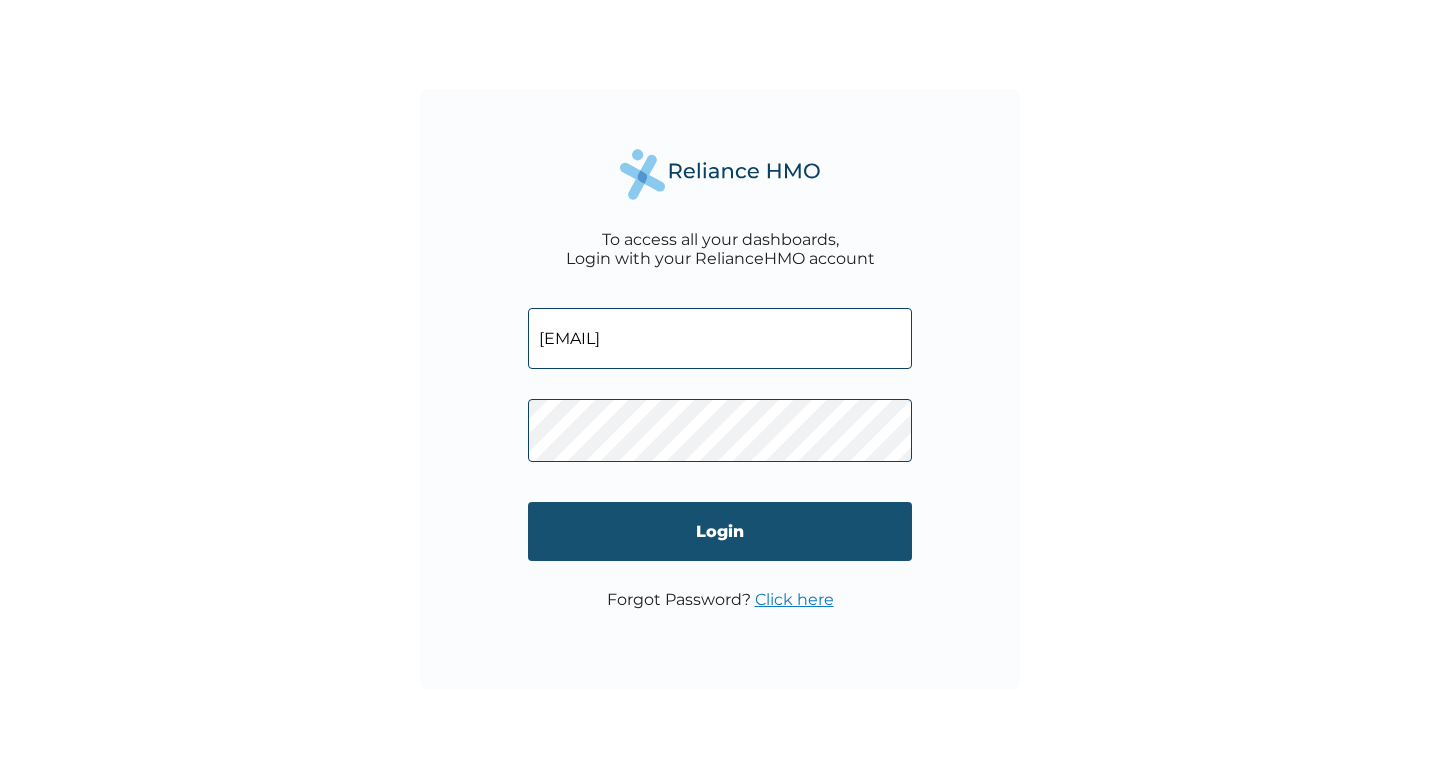 click on "Login" at bounding box center (720, 531) 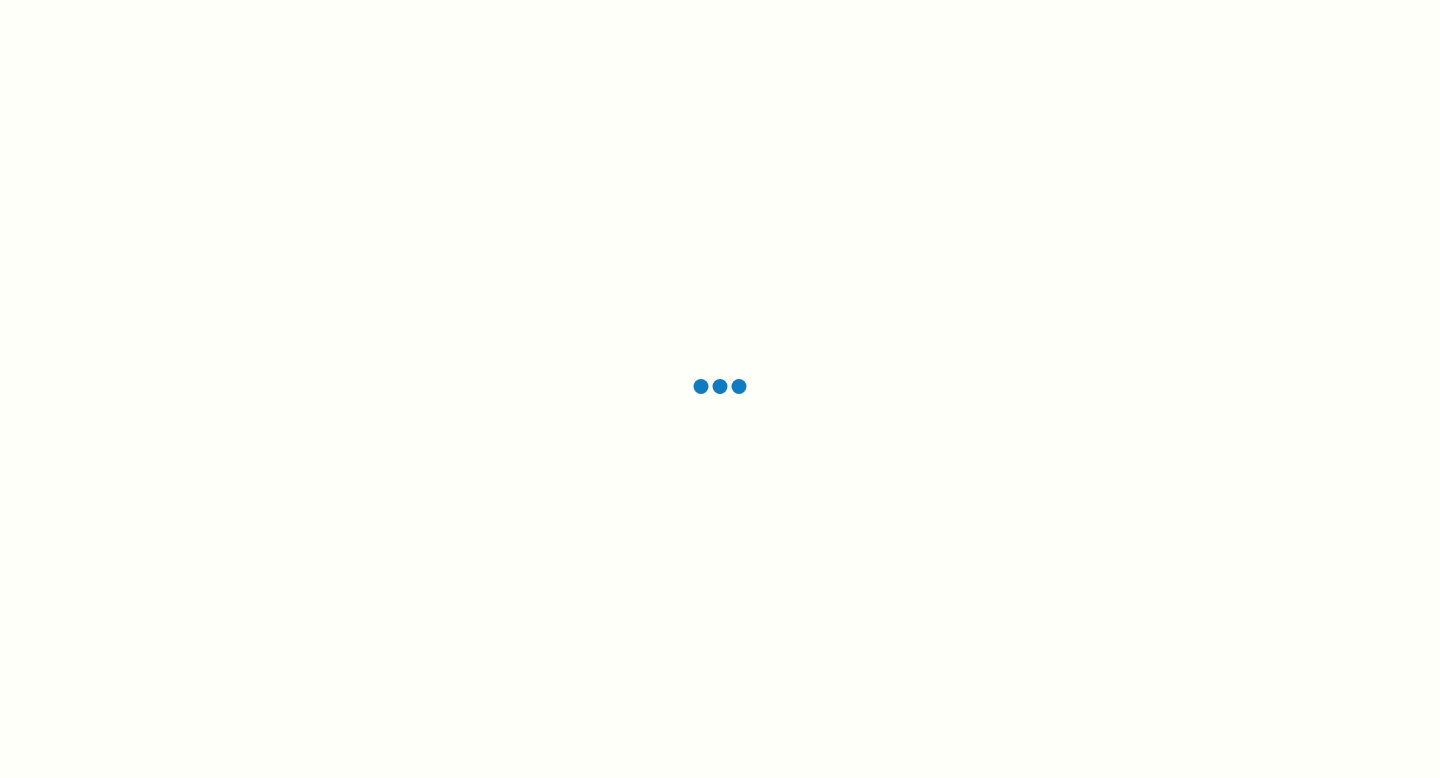 scroll, scrollTop: 0, scrollLeft: 0, axis: both 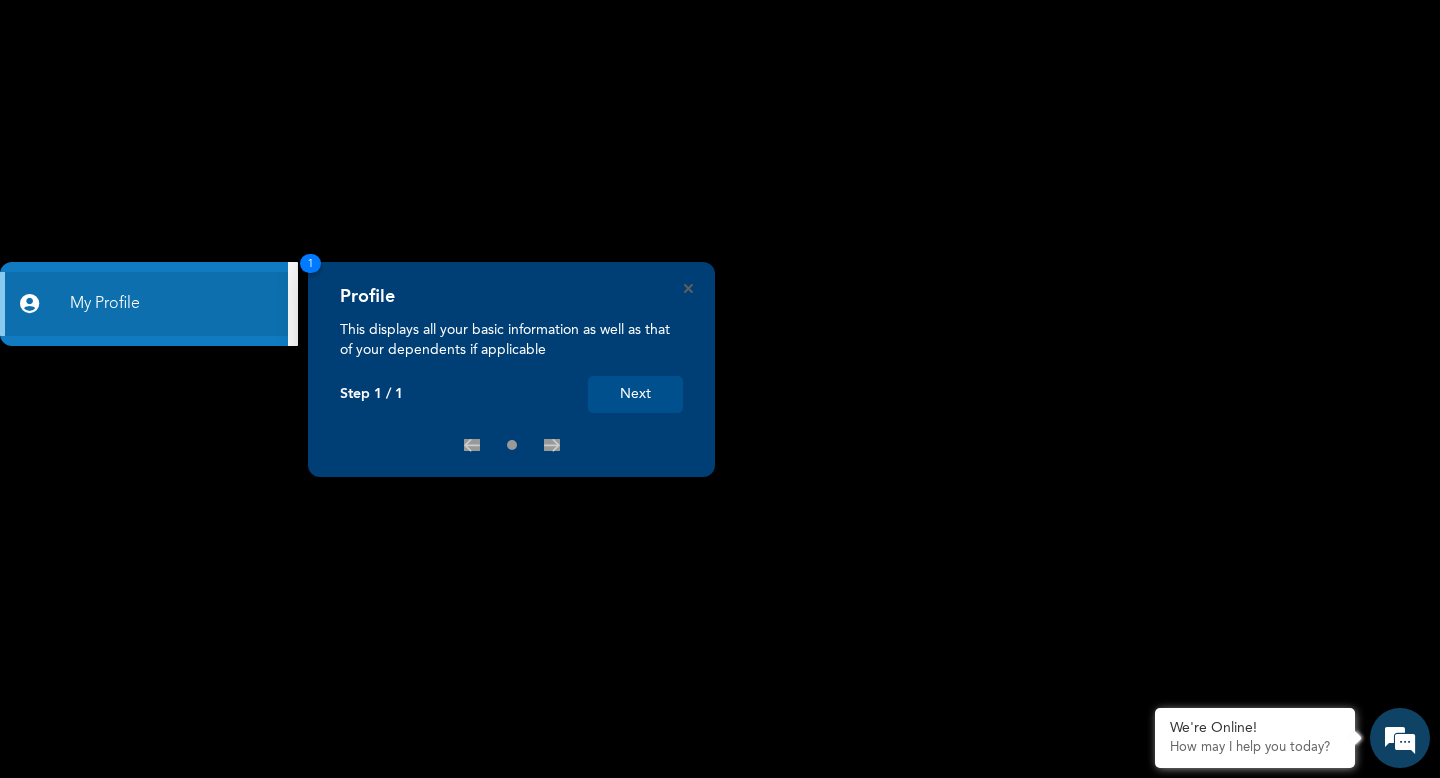 click on "Next" at bounding box center (635, 394) 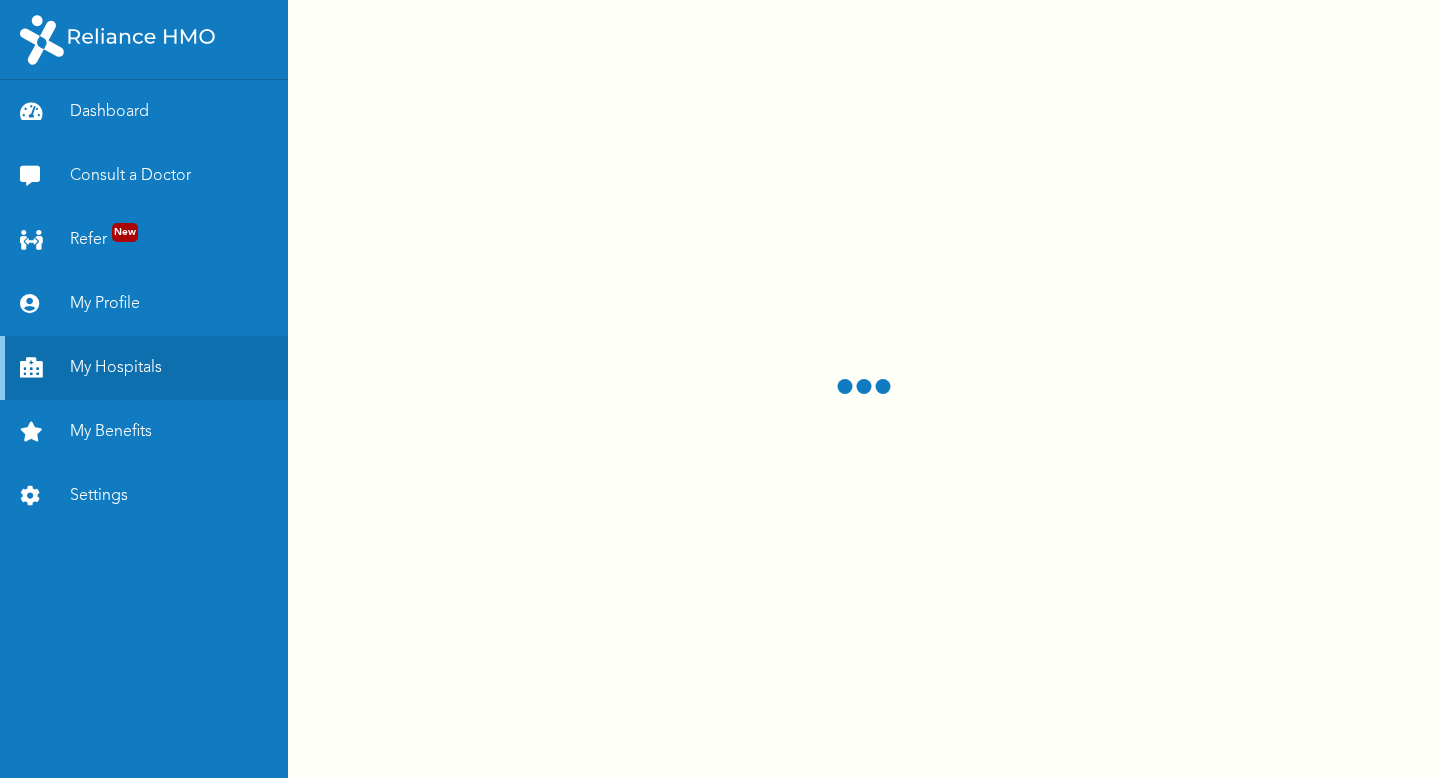 scroll, scrollTop: 0, scrollLeft: 0, axis: both 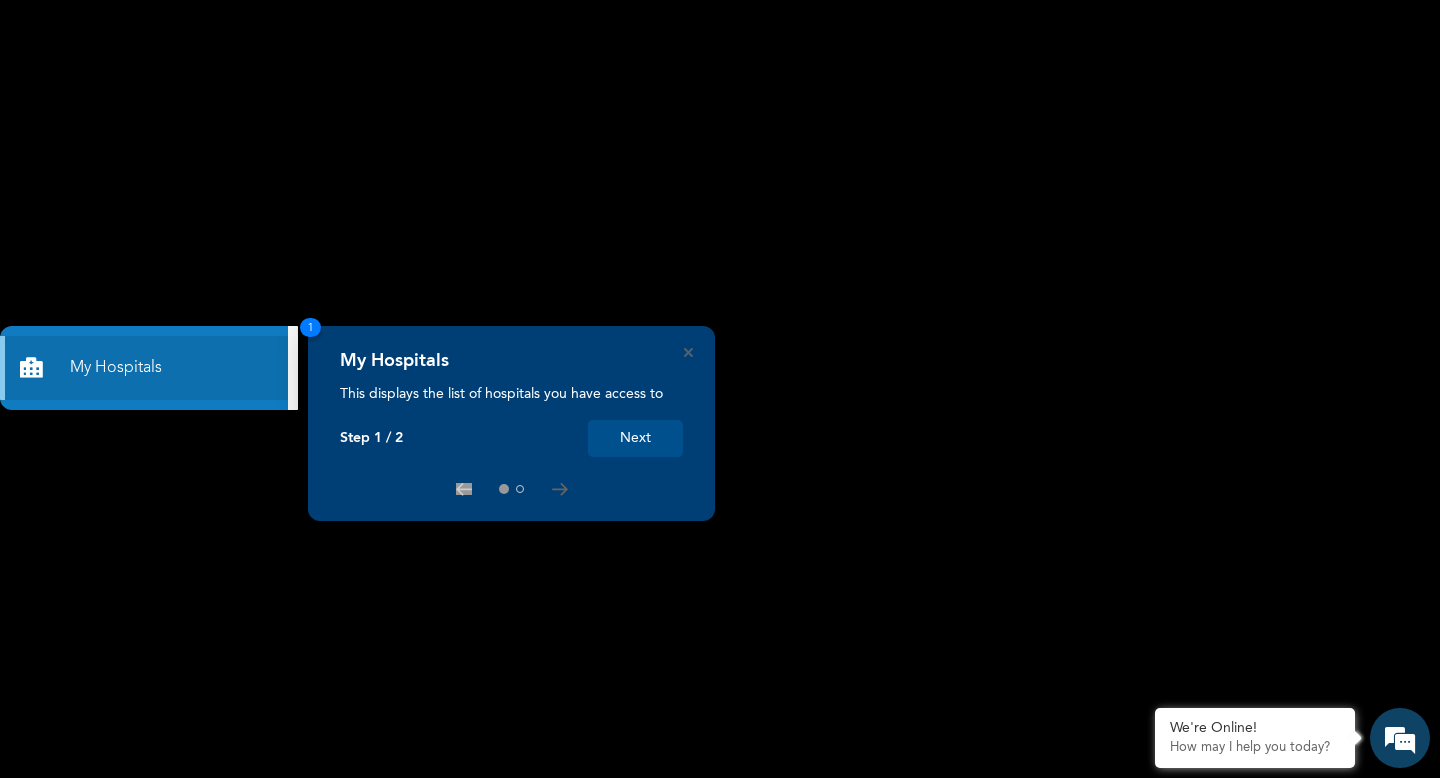 click on "Next" at bounding box center [635, 438] 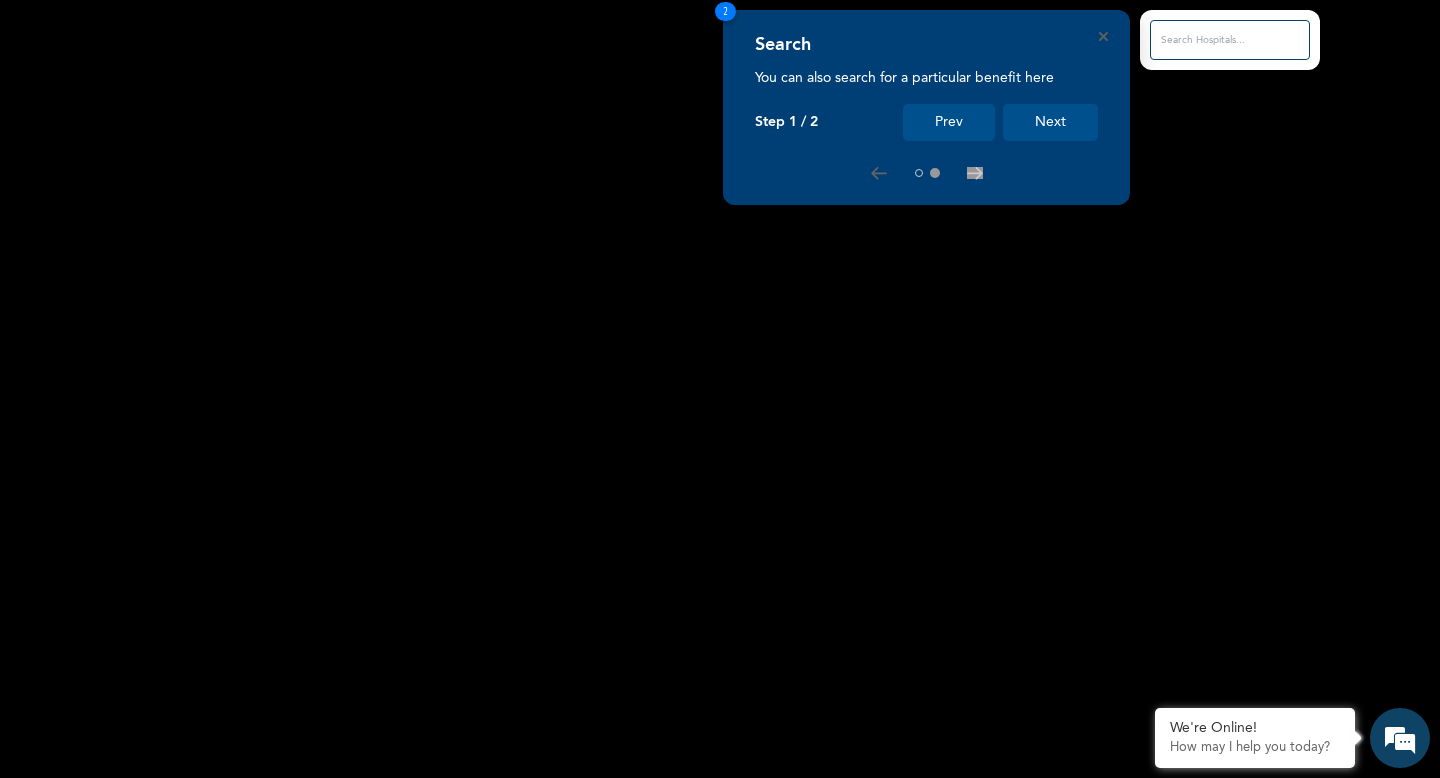 click on "Next" at bounding box center [1050, 122] 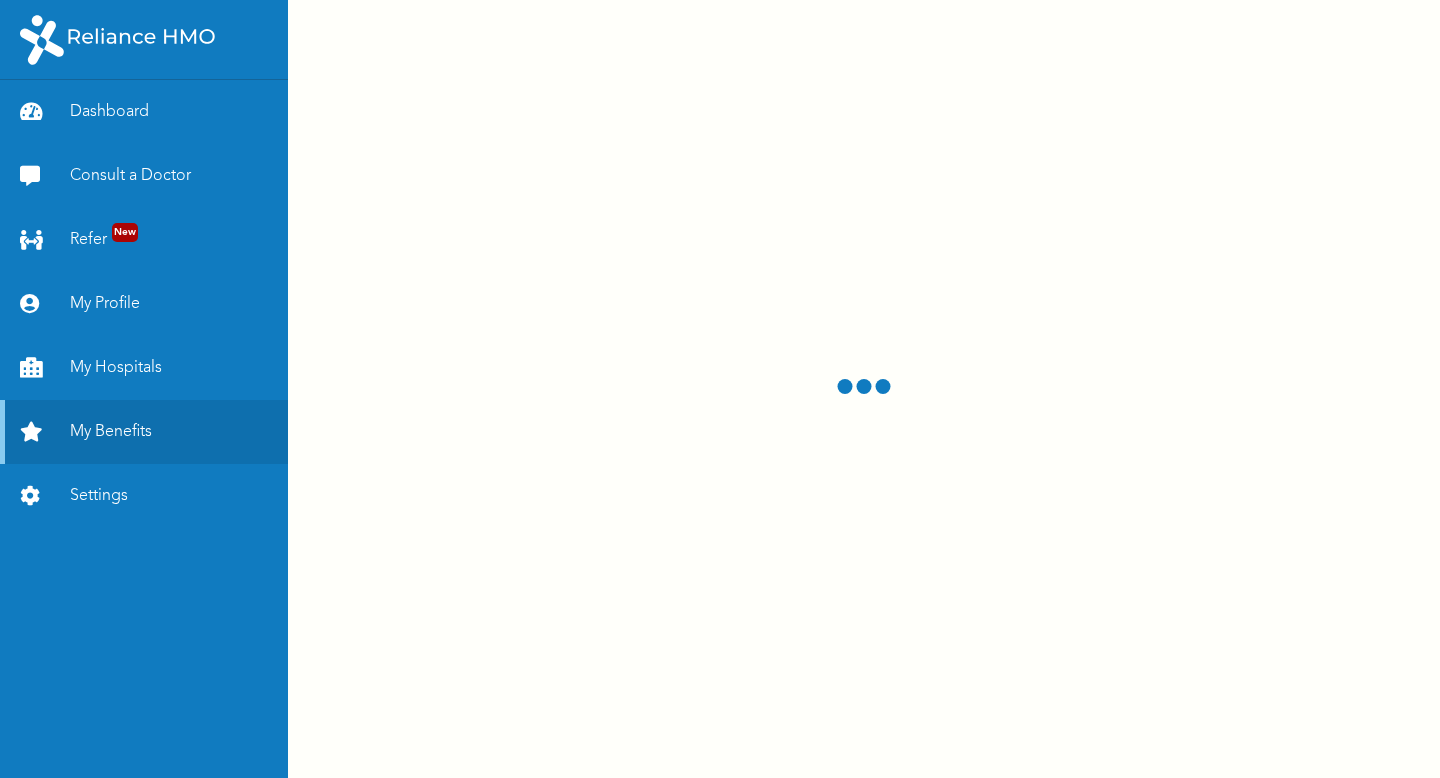 scroll, scrollTop: 0, scrollLeft: 0, axis: both 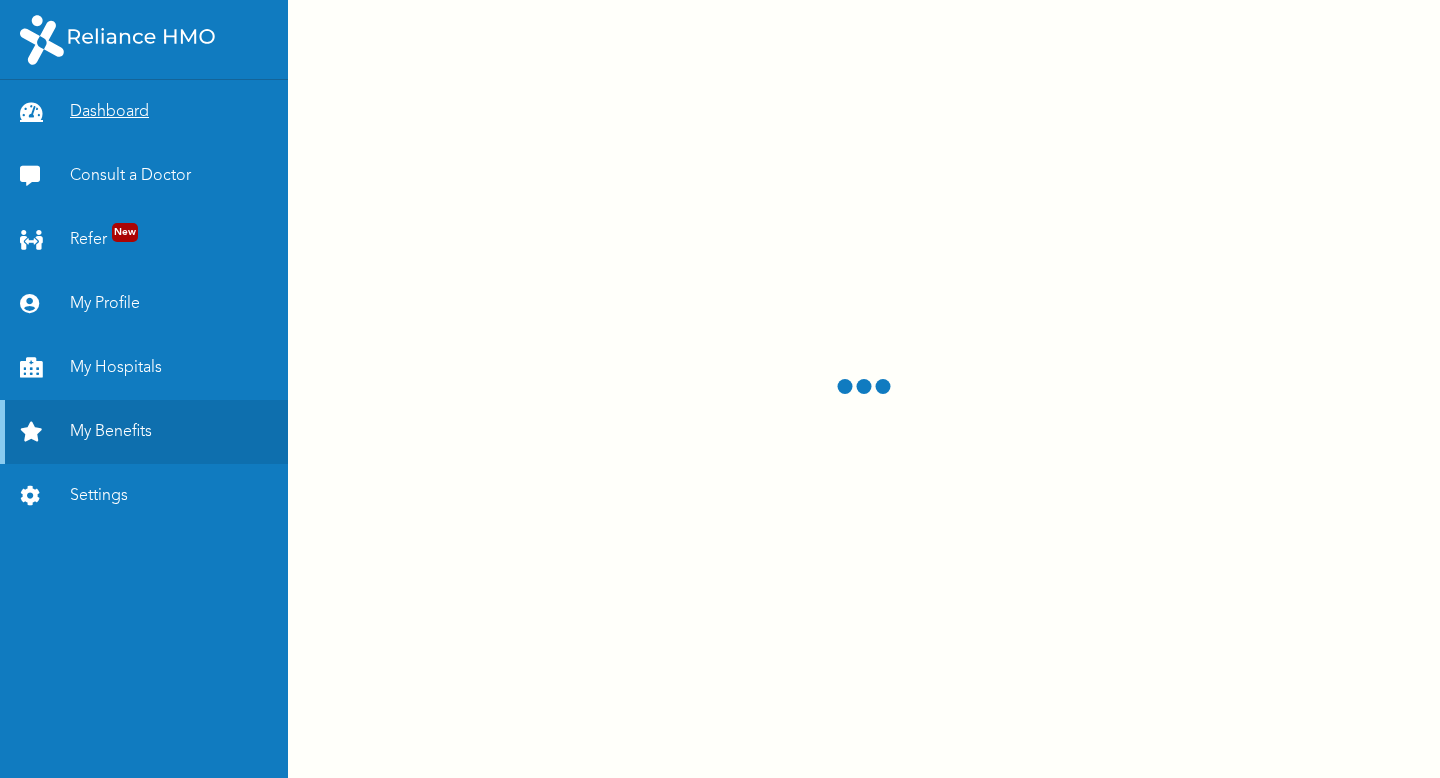 click on "Dashboard" at bounding box center (144, 112) 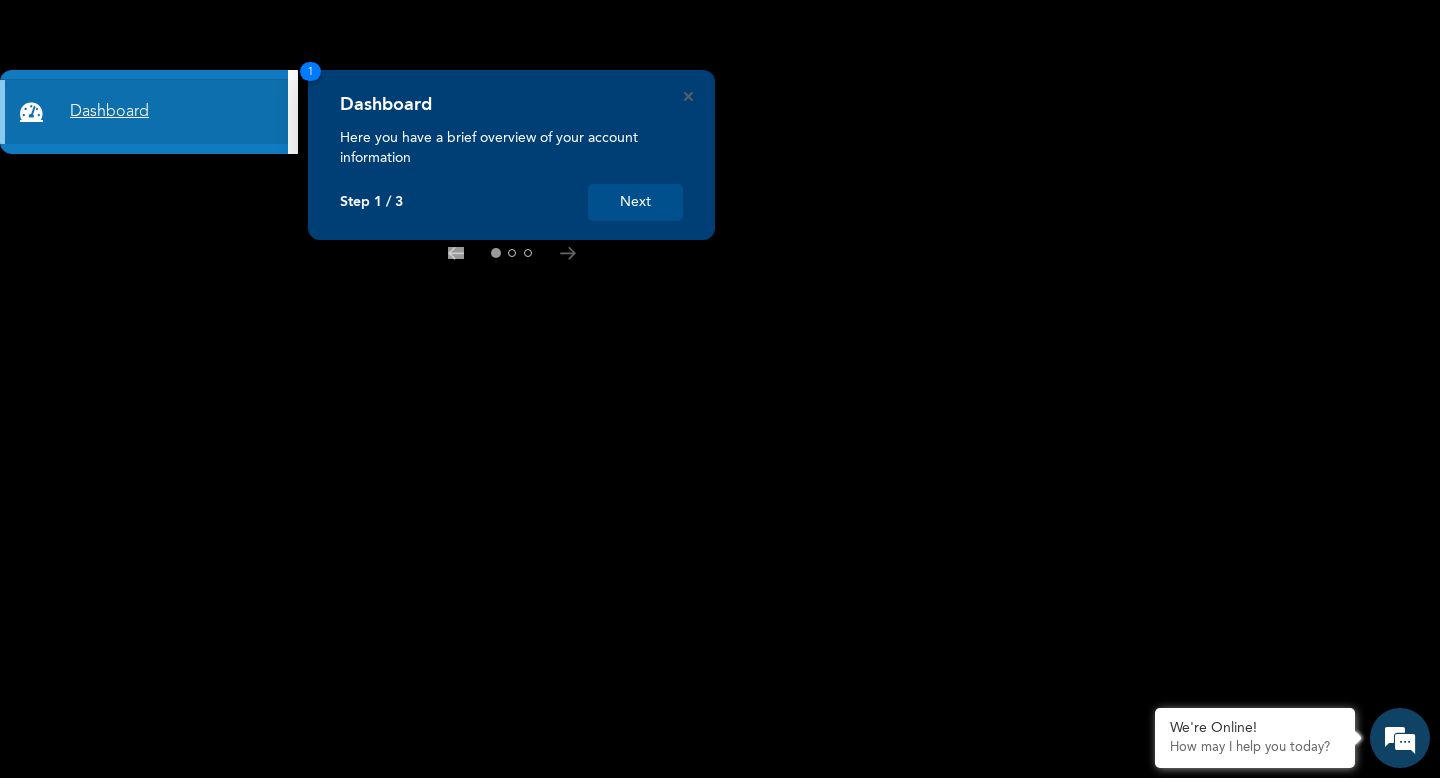 click on "Dashboard" at bounding box center (144, 112) 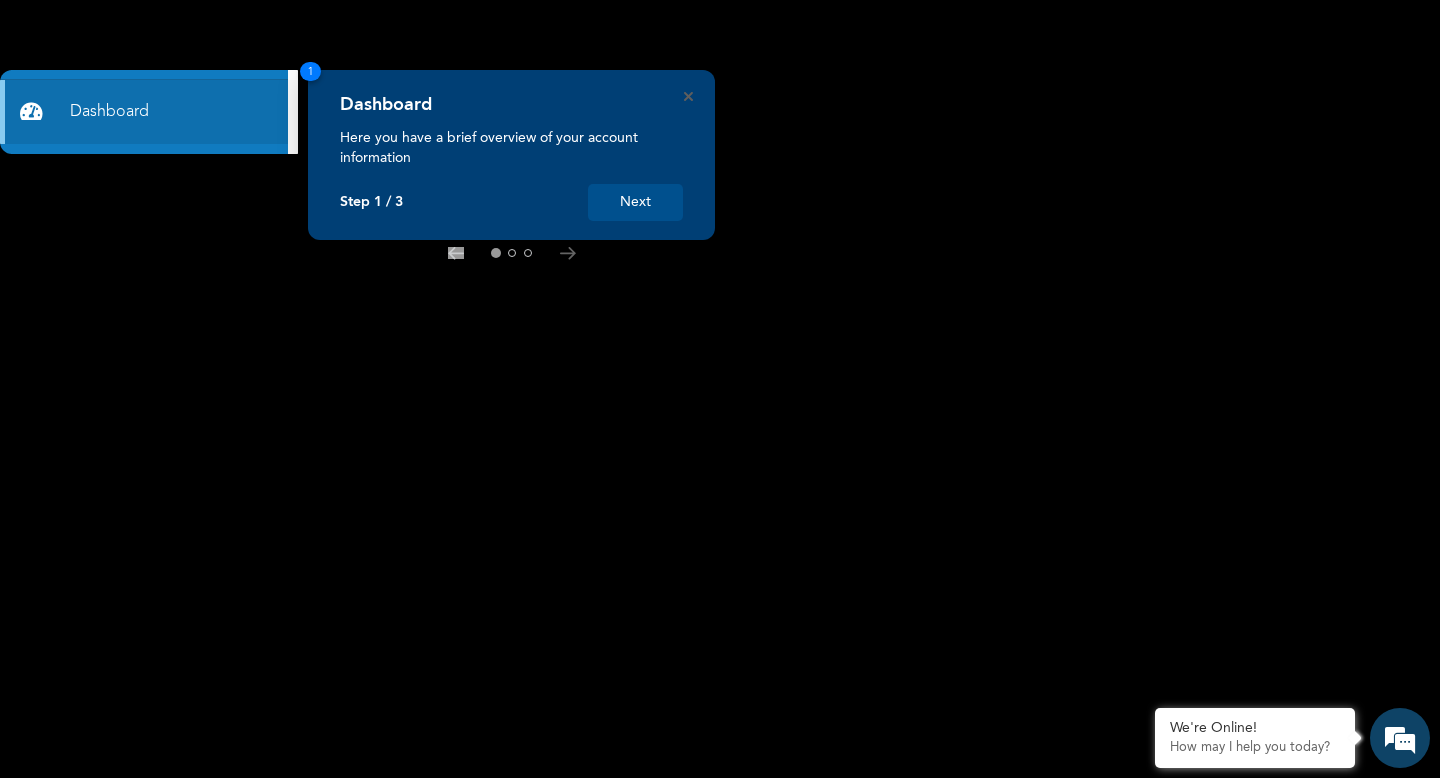 click on "Next" at bounding box center [635, 202] 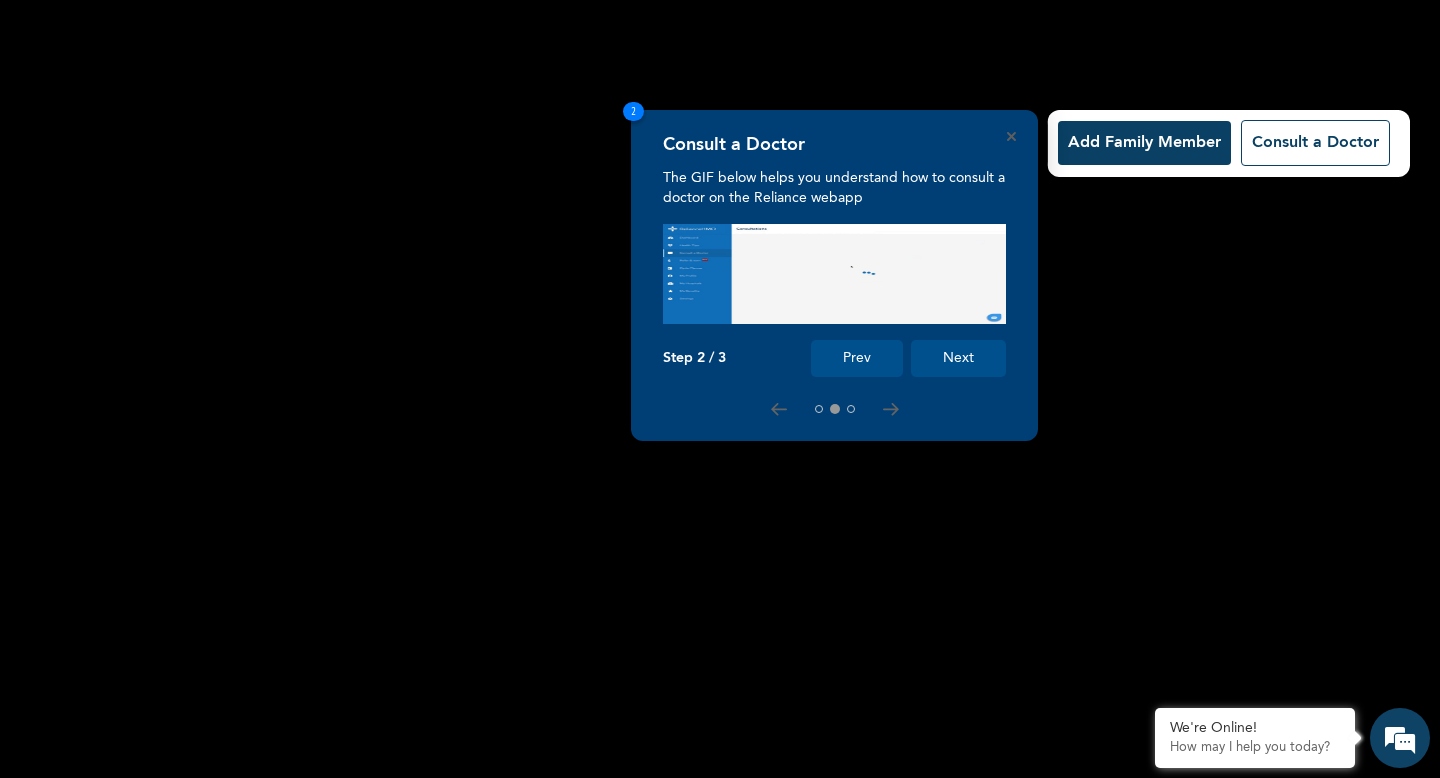click on "Next" at bounding box center [958, 358] 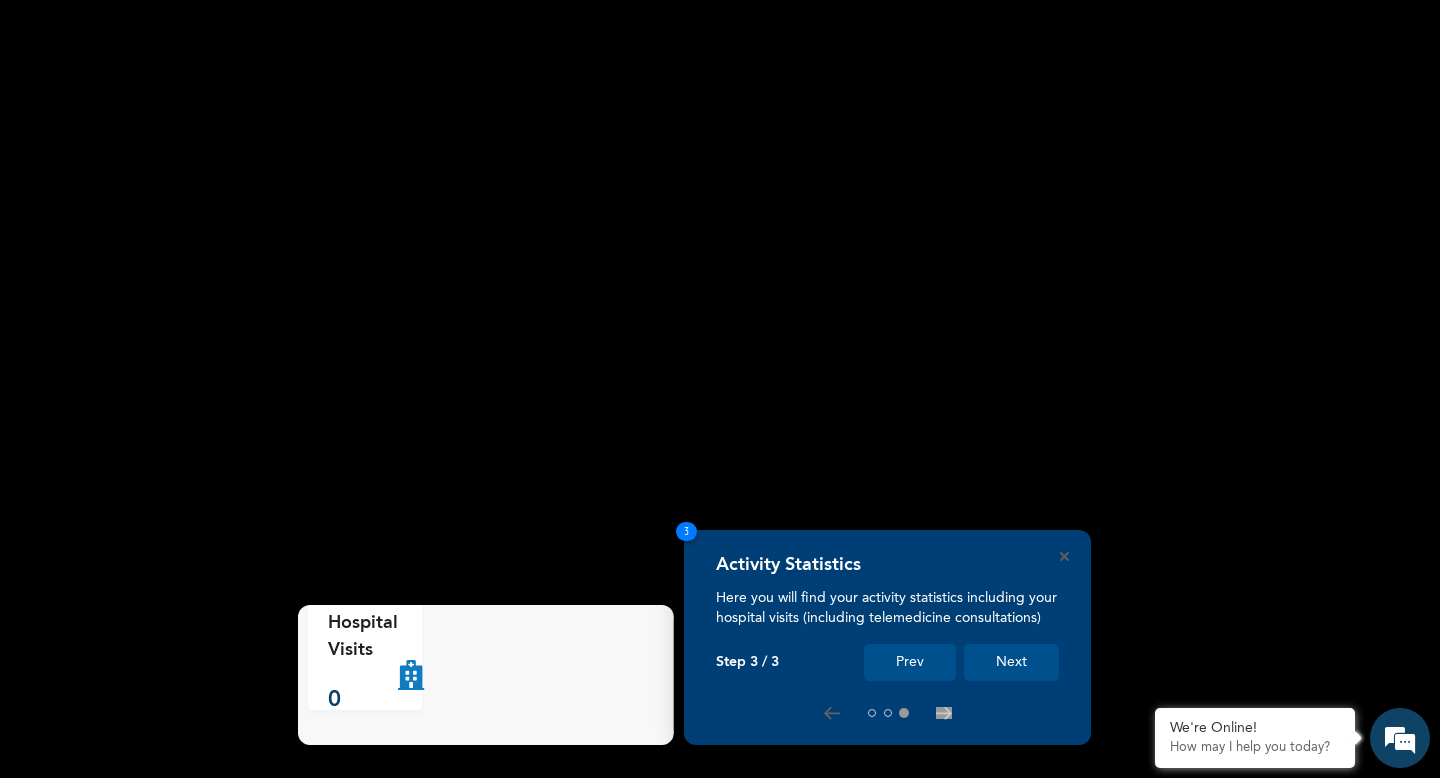 scroll, scrollTop: 0, scrollLeft: 0, axis: both 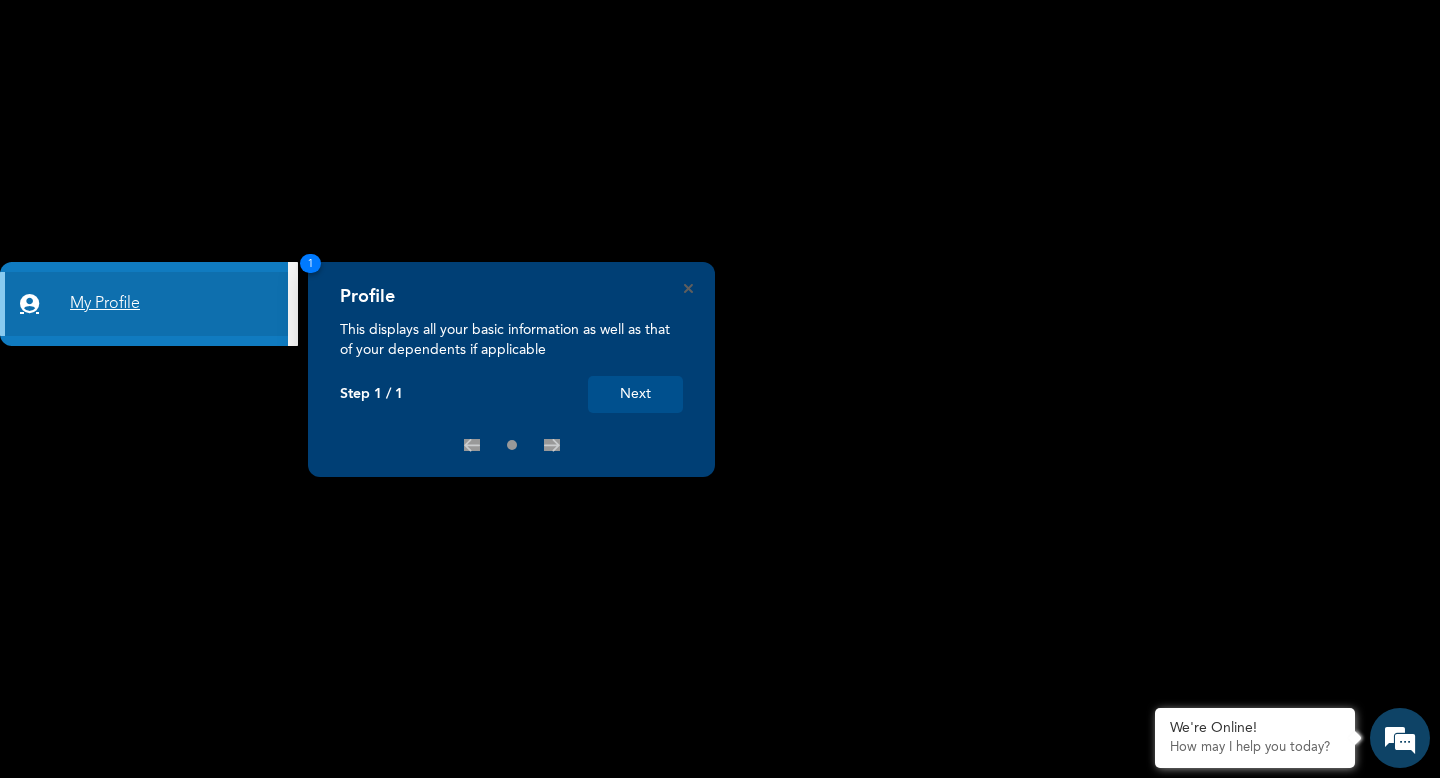 click on "My Profile" at bounding box center (144, 304) 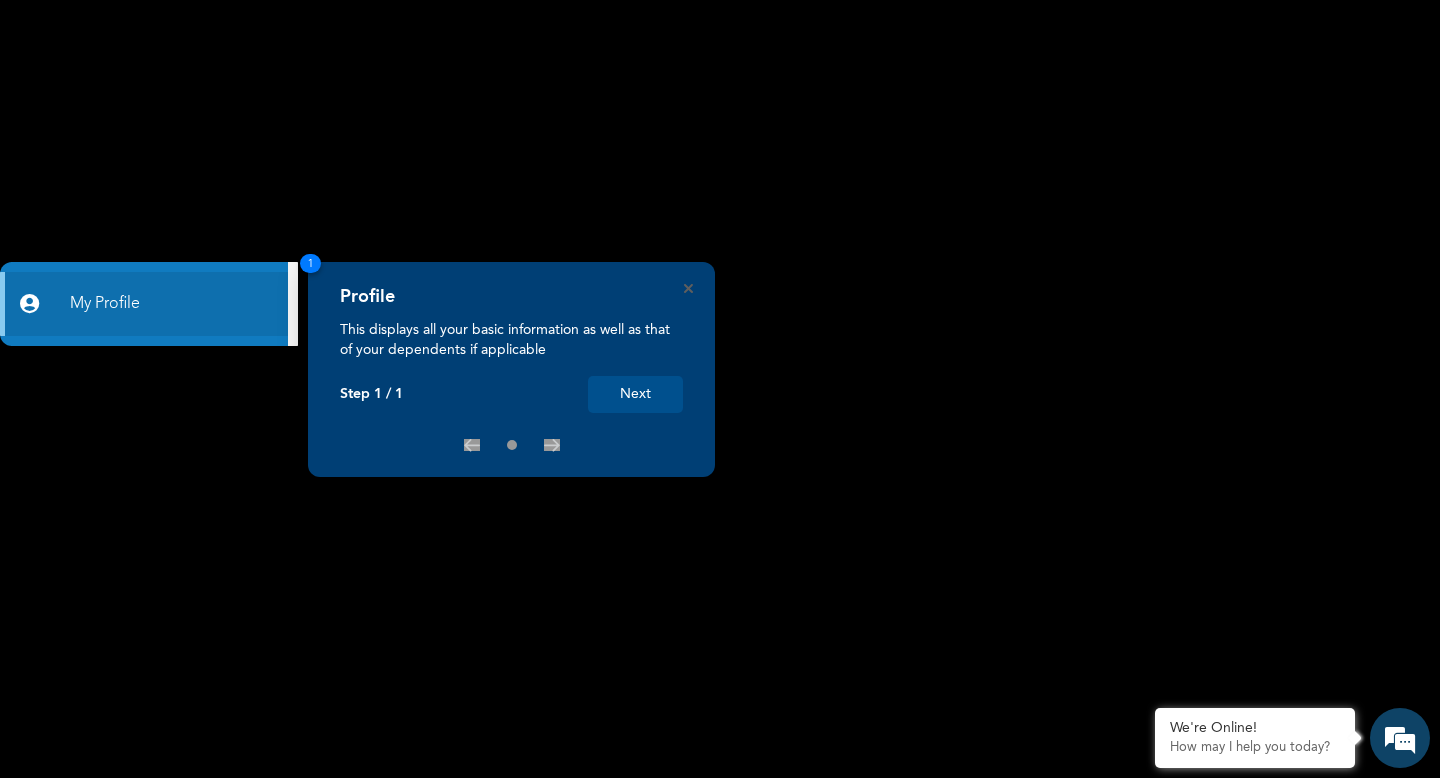 click on "Next" at bounding box center [635, 394] 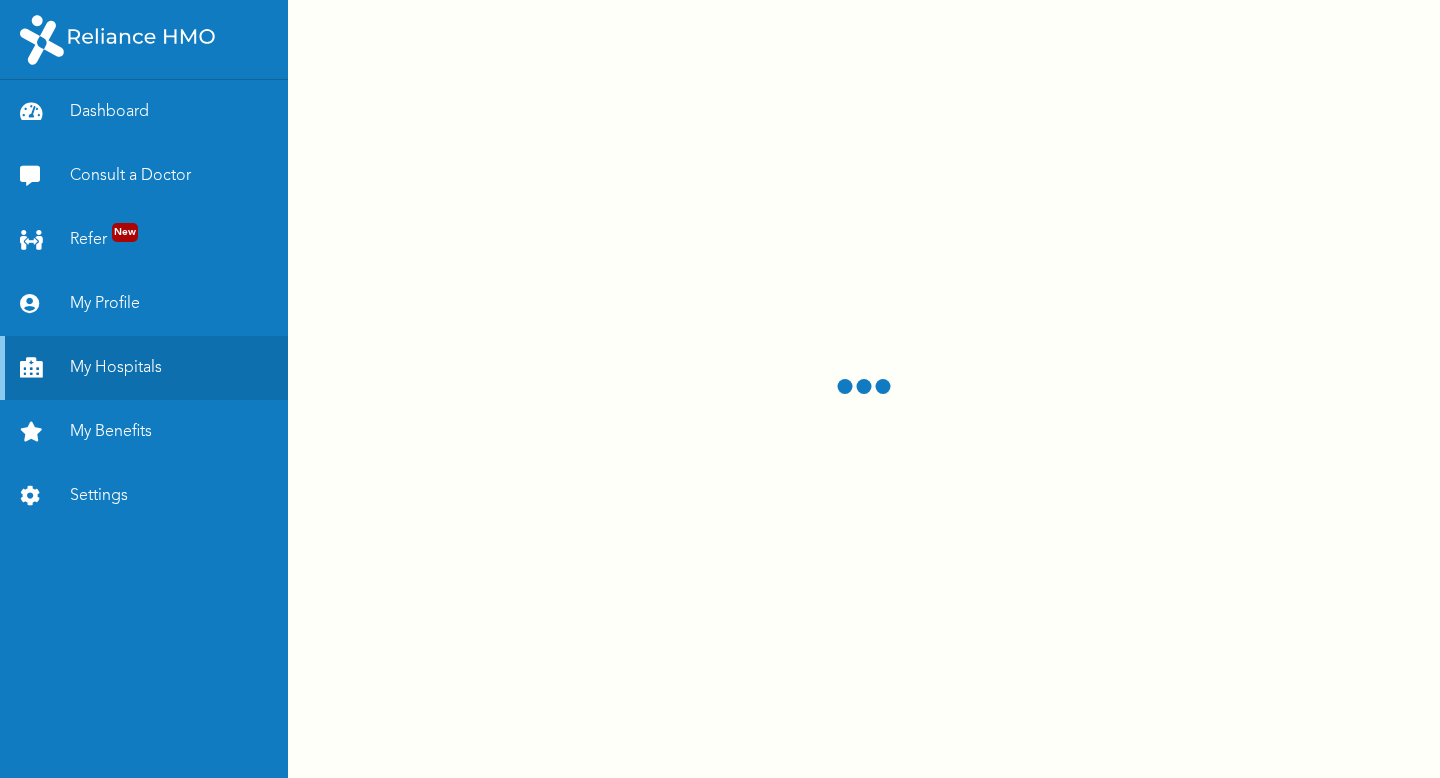 scroll, scrollTop: 0, scrollLeft: 0, axis: both 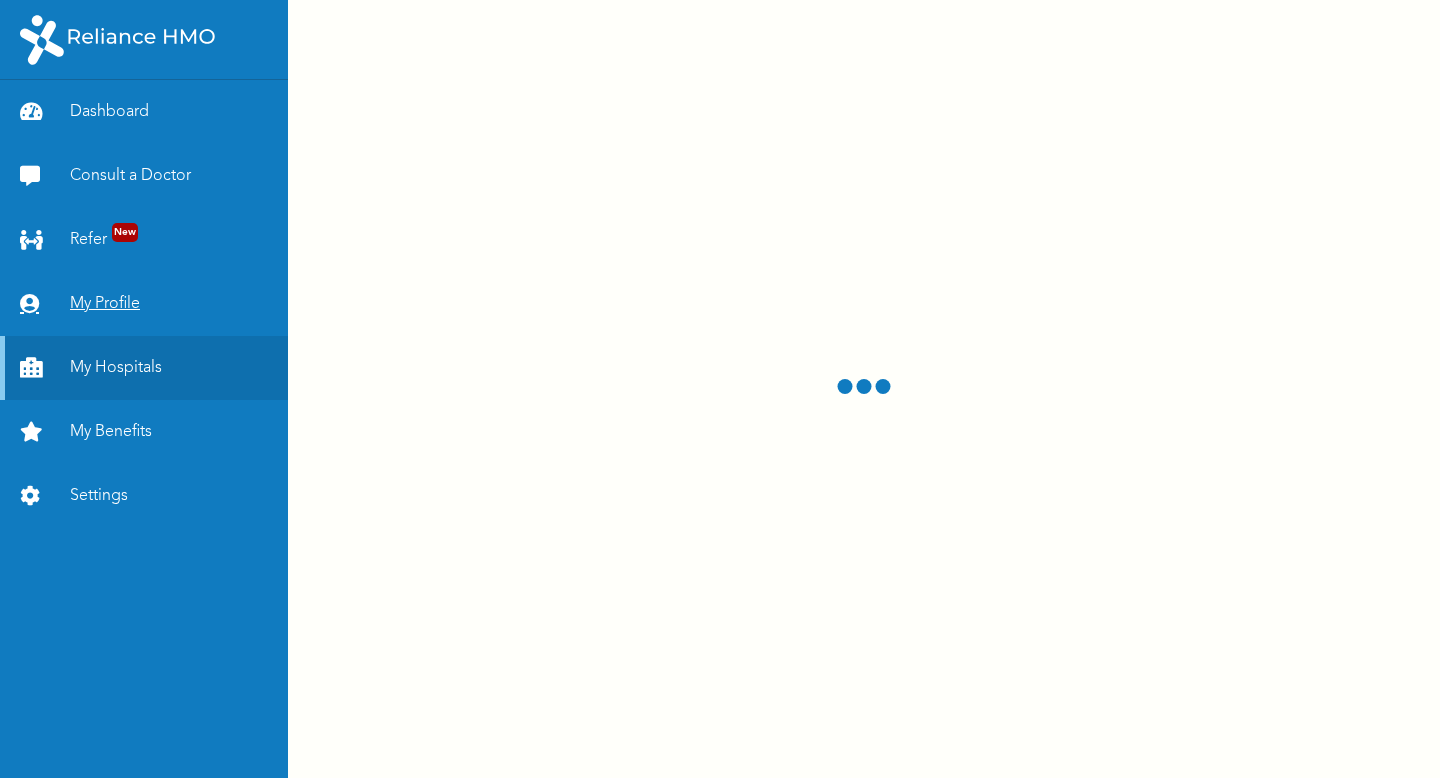 click on "My Profile" at bounding box center [144, 304] 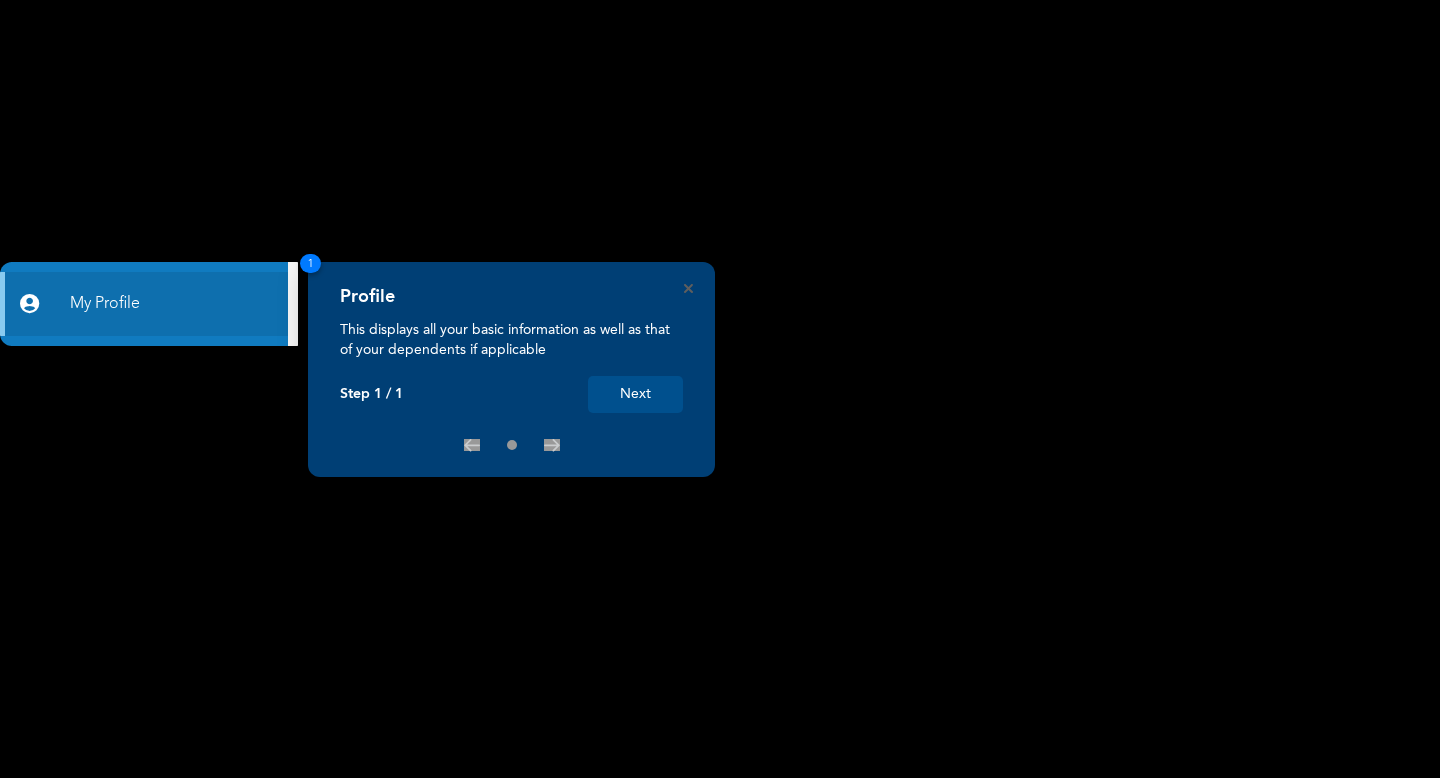 click on "Profile This displays all your basic information as well as that of your dependents if applicable Step 1 / 1 Next 1" at bounding box center (511, 369) 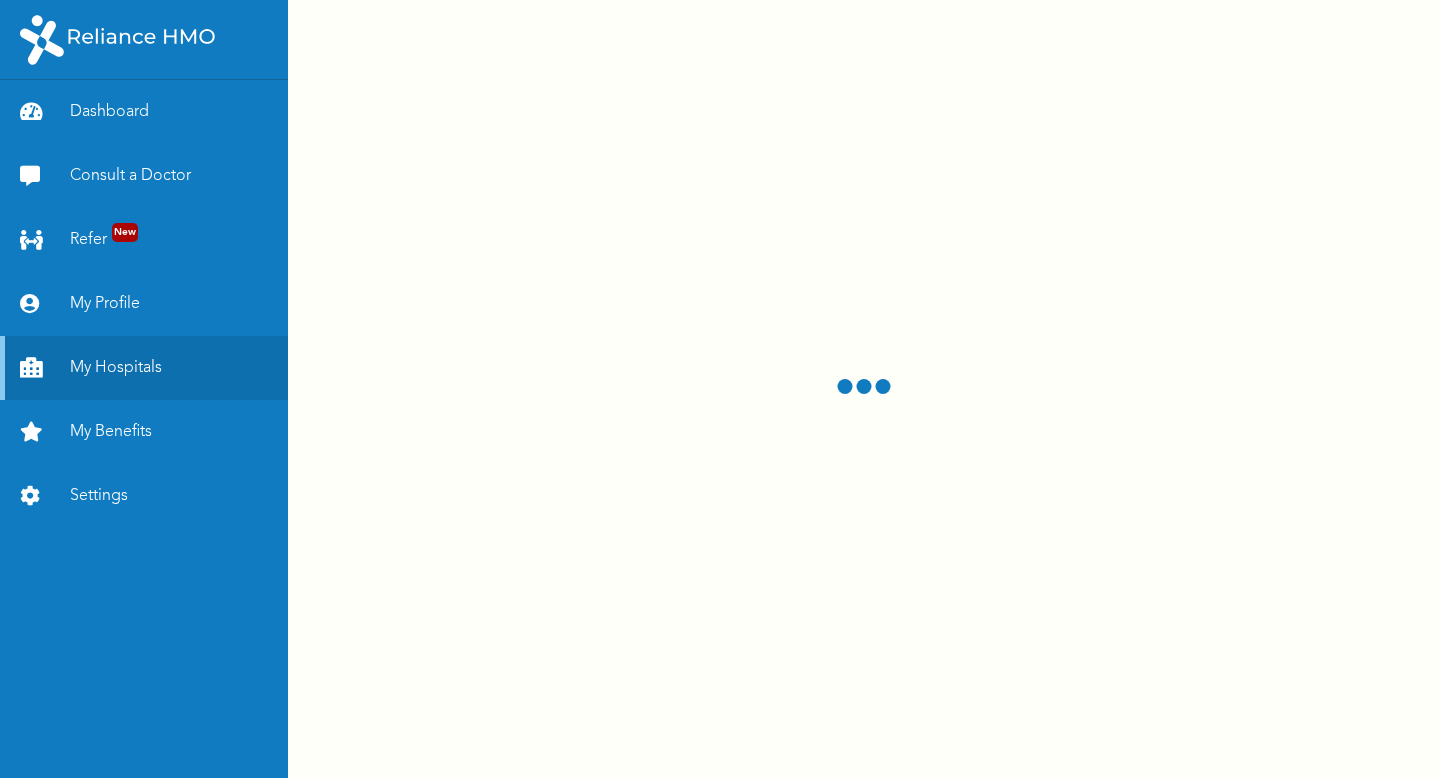 scroll, scrollTop: 0, scrollLeft: 0, axis: both 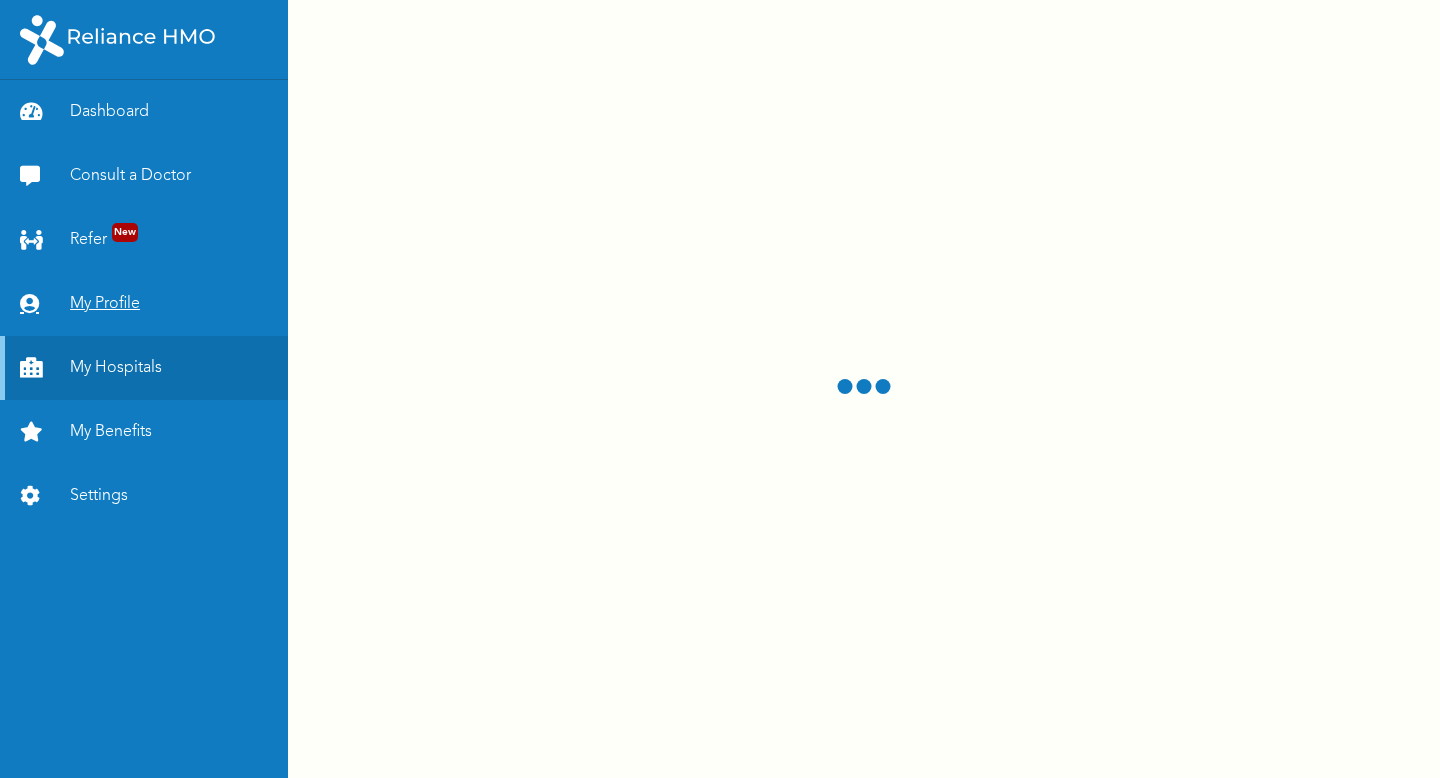 click on "My Profile" at bounding box center (144, 304) 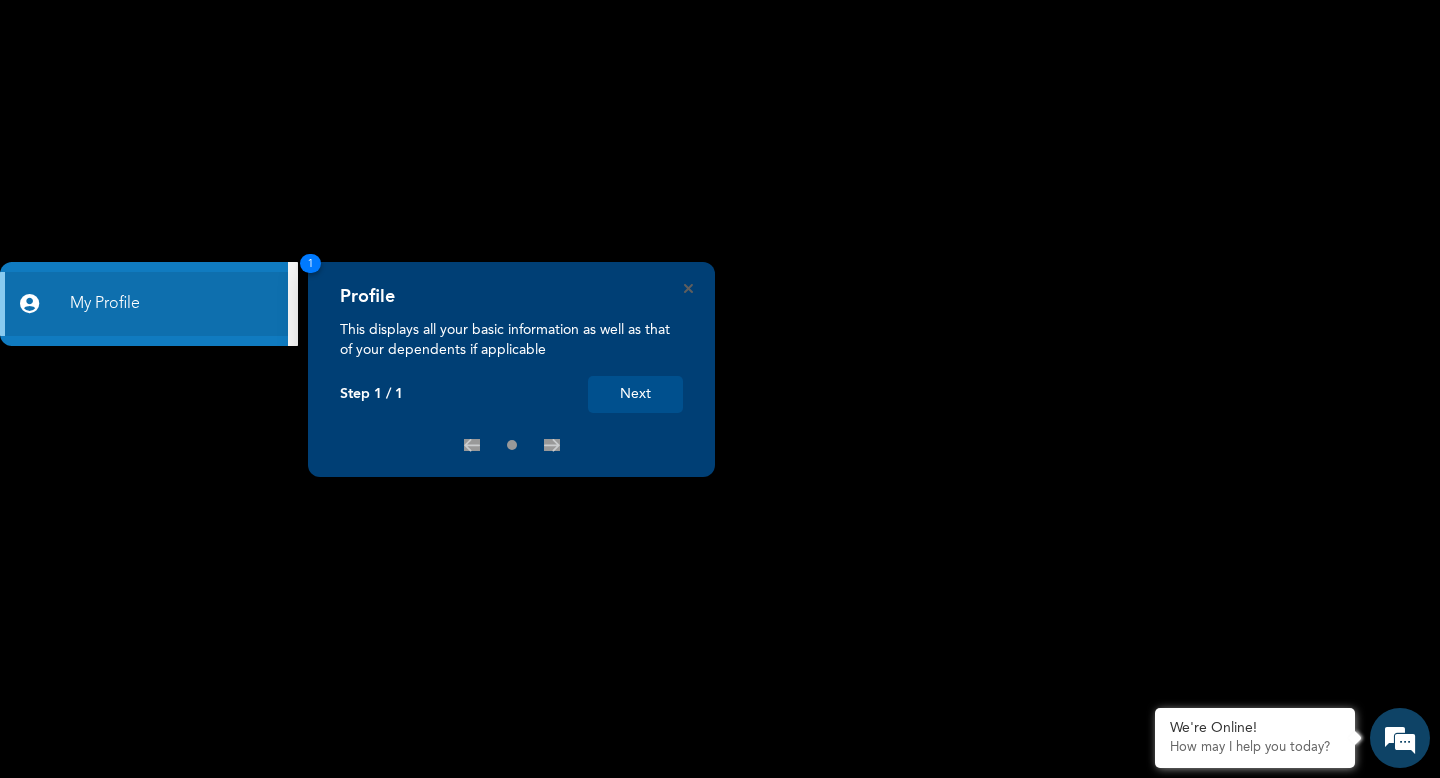 click on "Next" at bounding box center [635, 394] 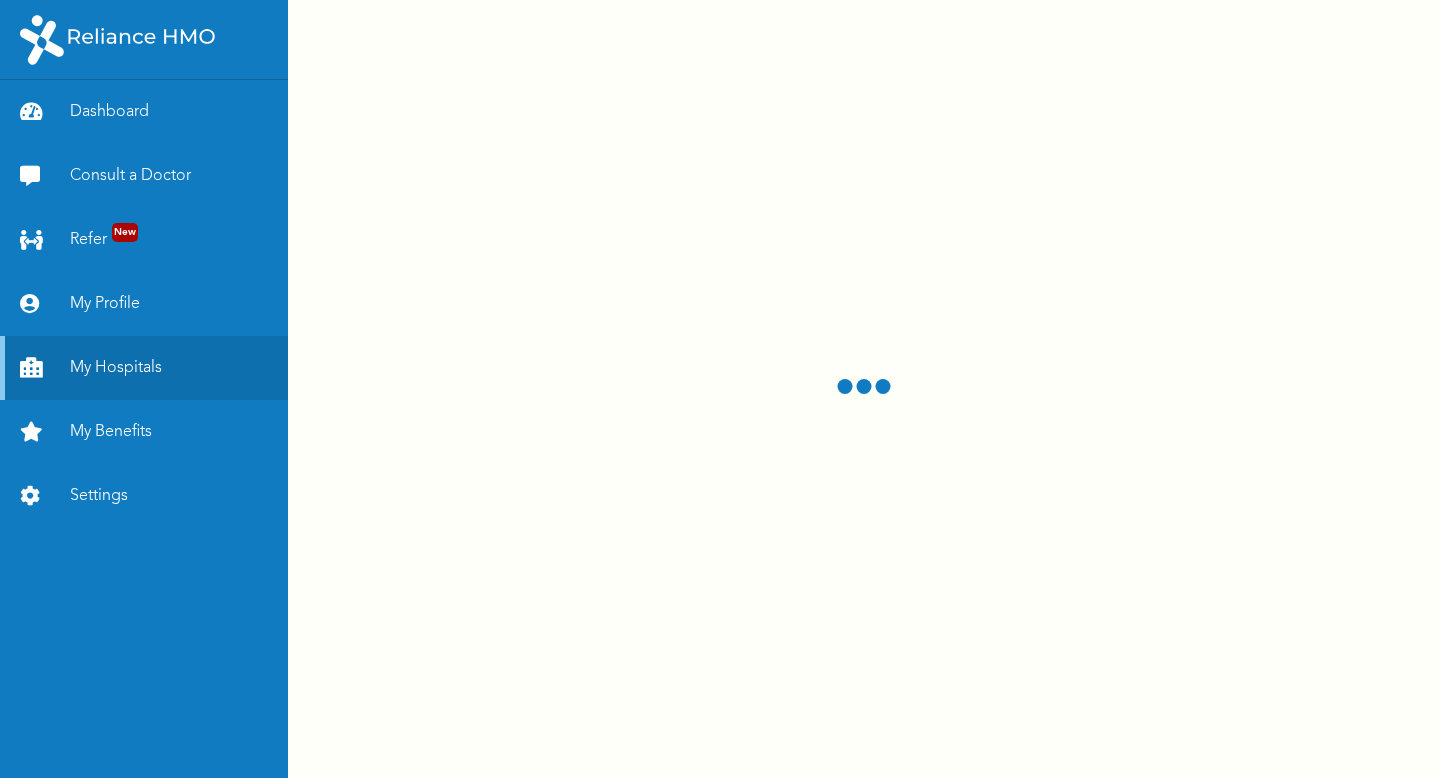 scroll, scrollTop: 0, scrollLeft: 0, axis: both 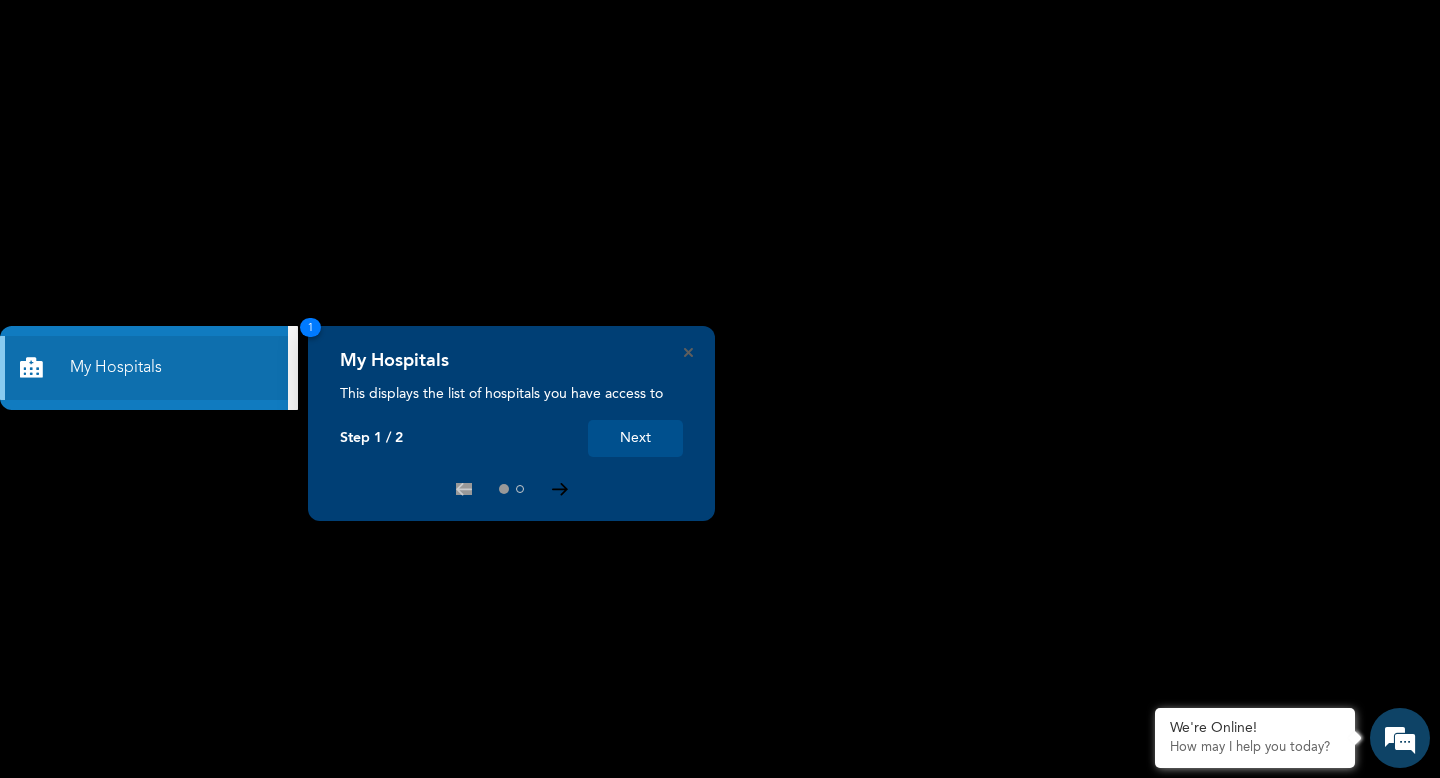 click 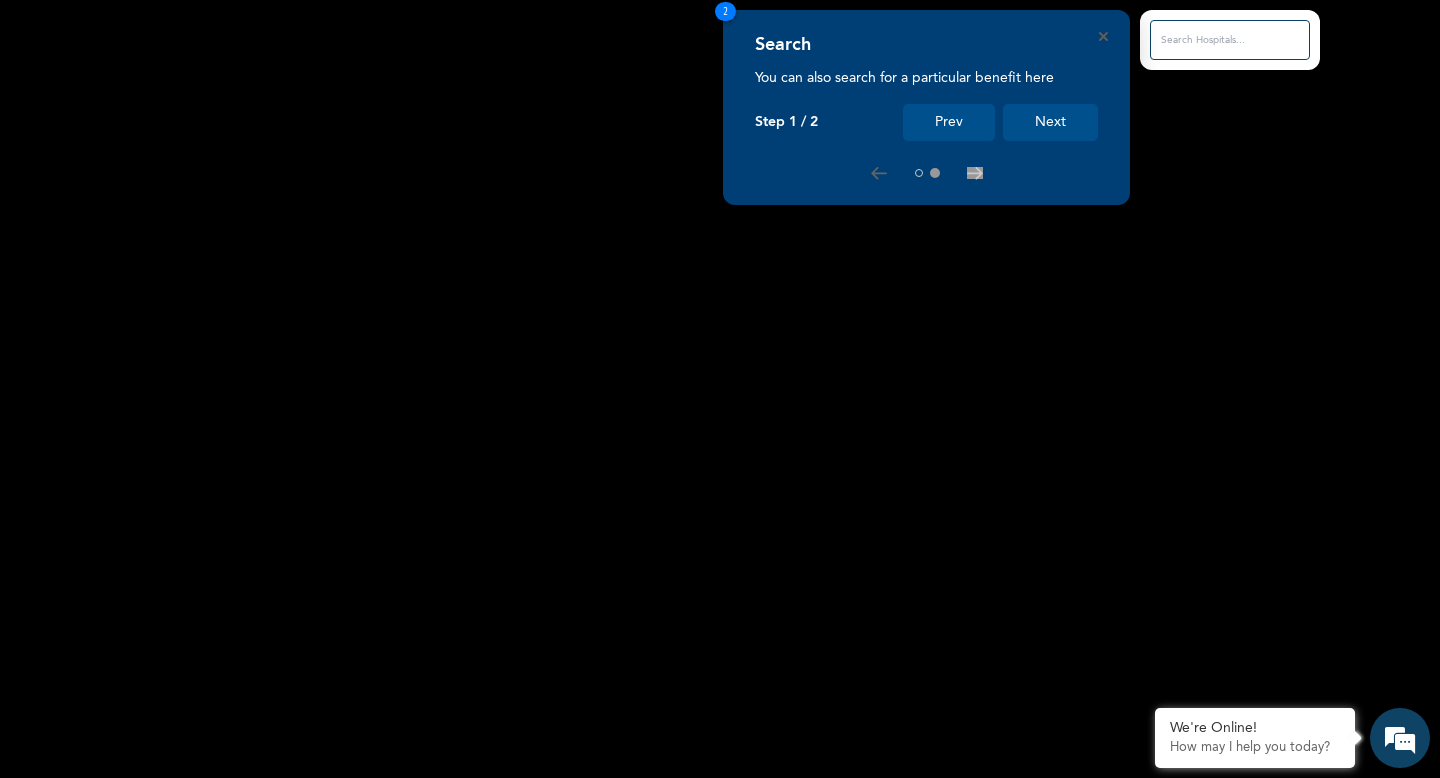 scroll, scrollTop: 0, scrollLeft: 0, axis: both 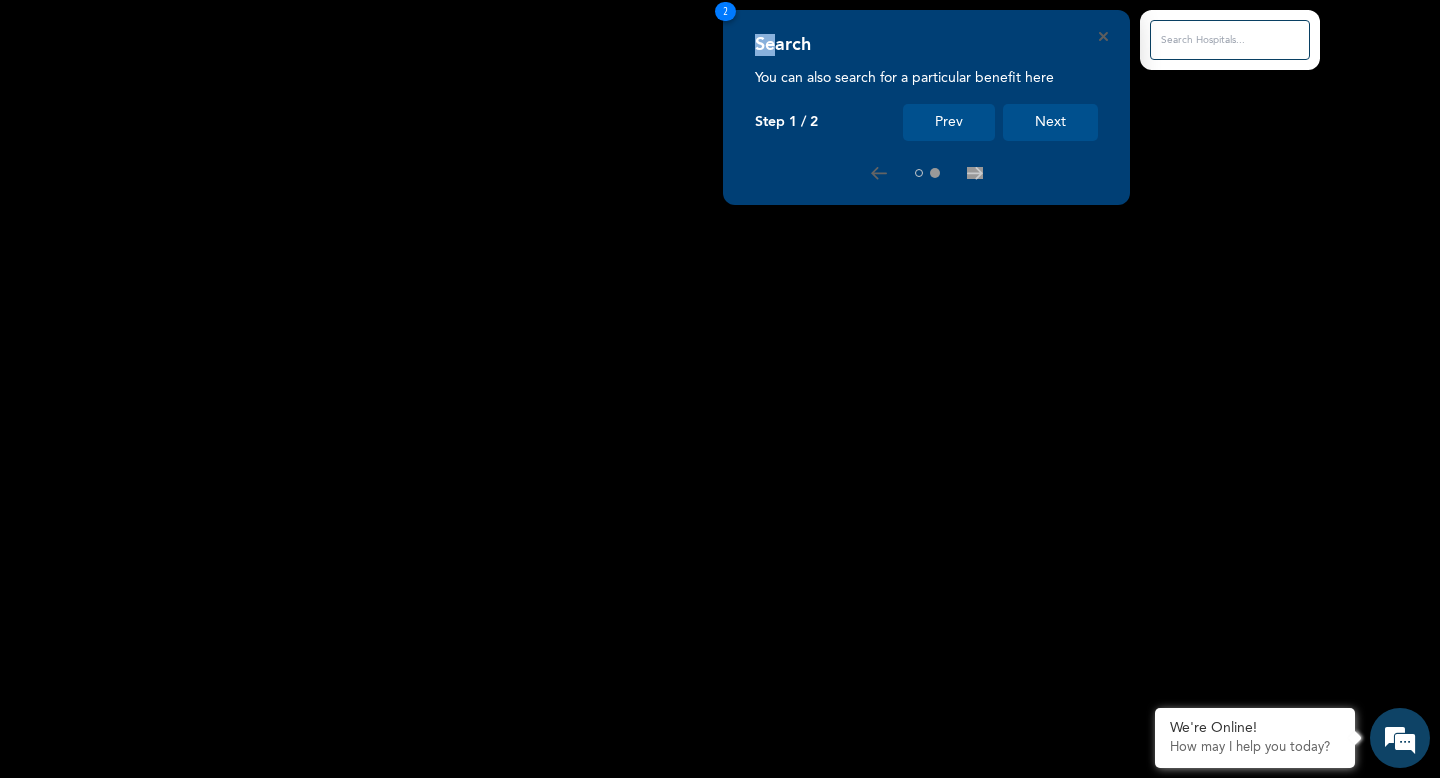 click 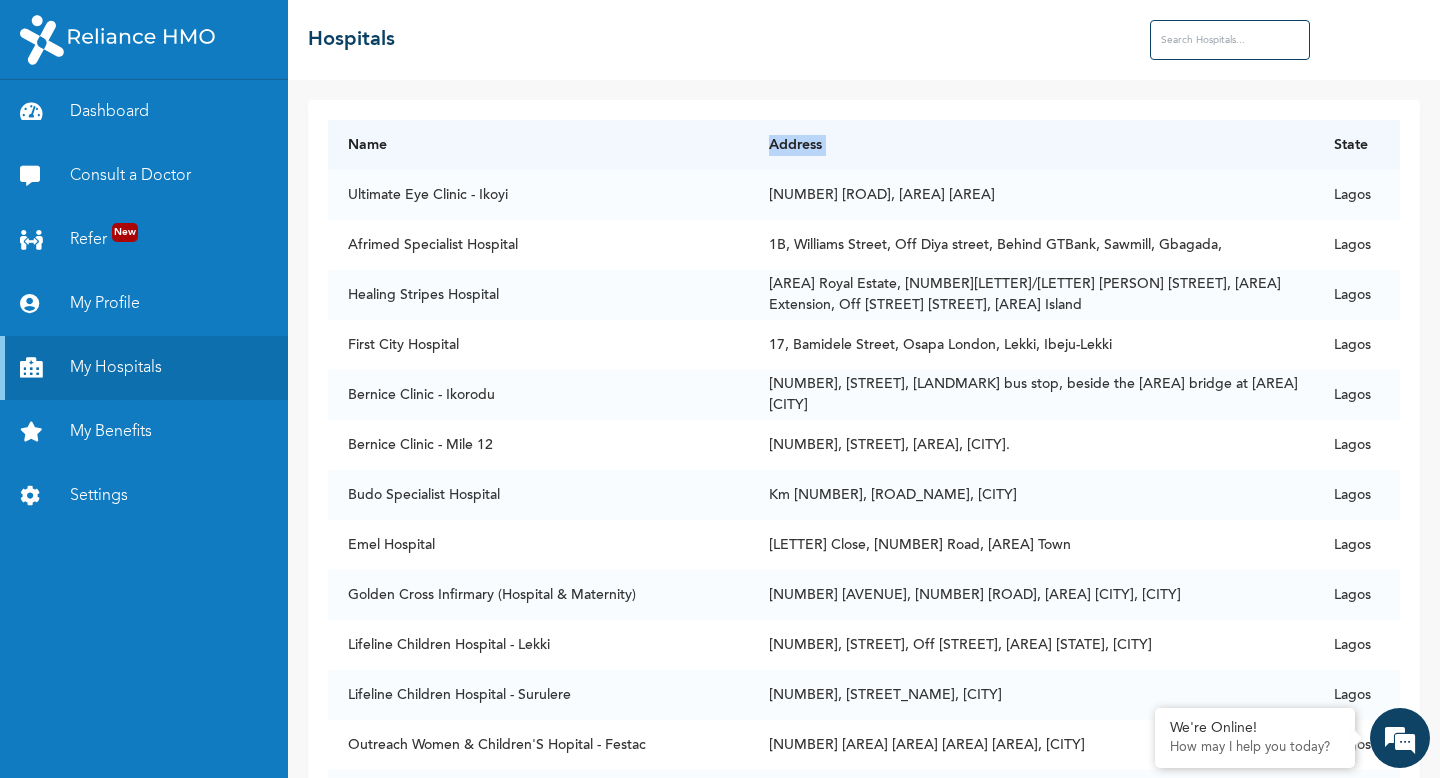 click on "Address" at bounding box center (1031, 145) 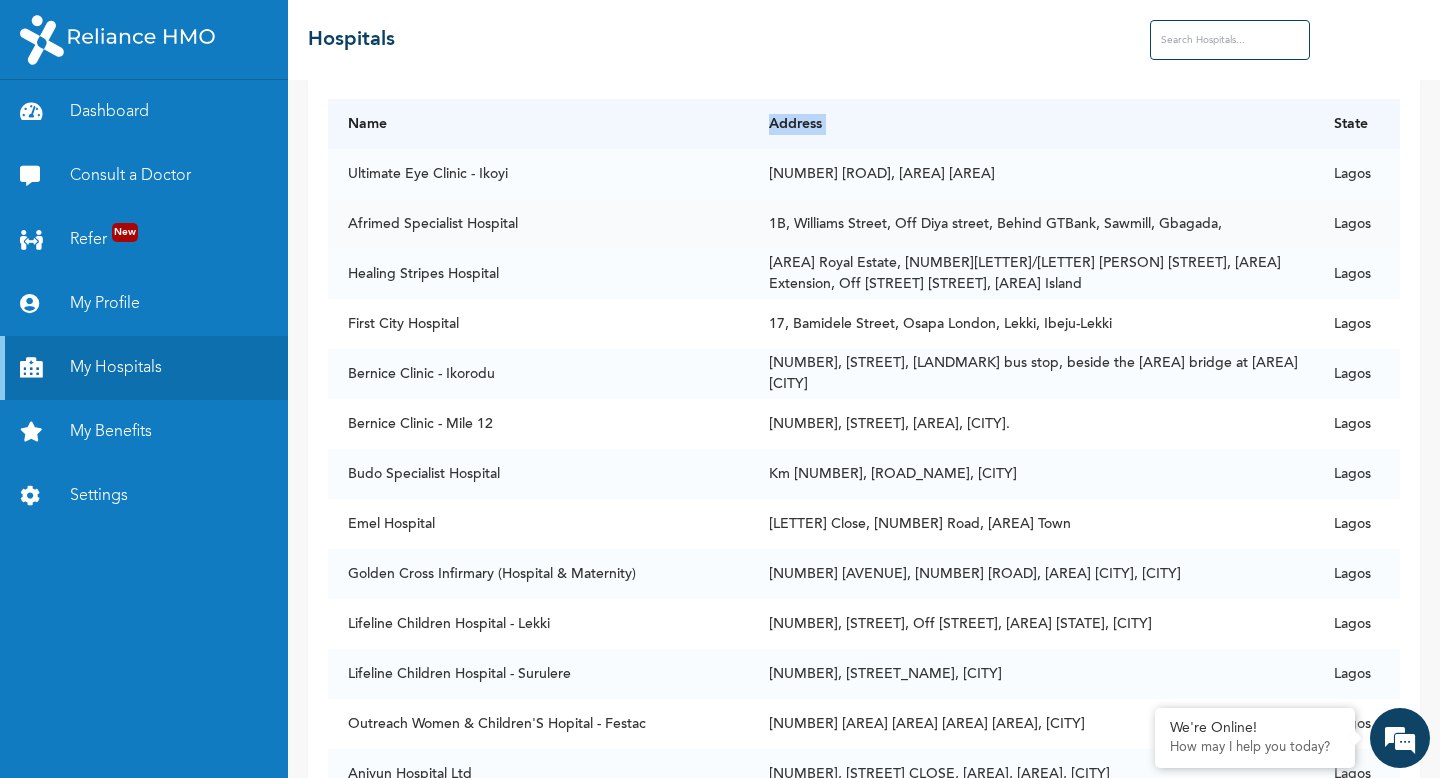 scroll, scrollTop: 0, scrollLeft: 0, axis: both 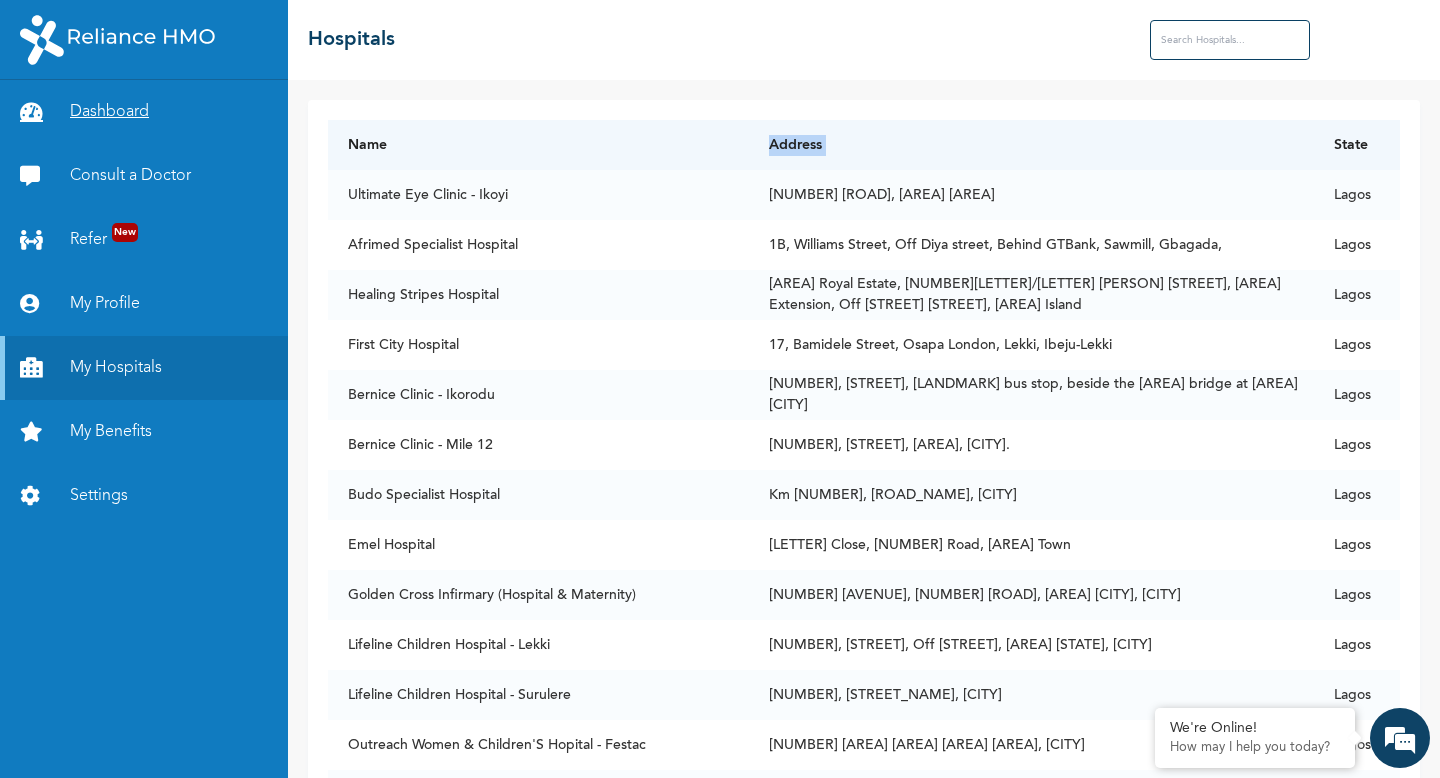 click on "Dashboard" at bounding box center (144, 112) 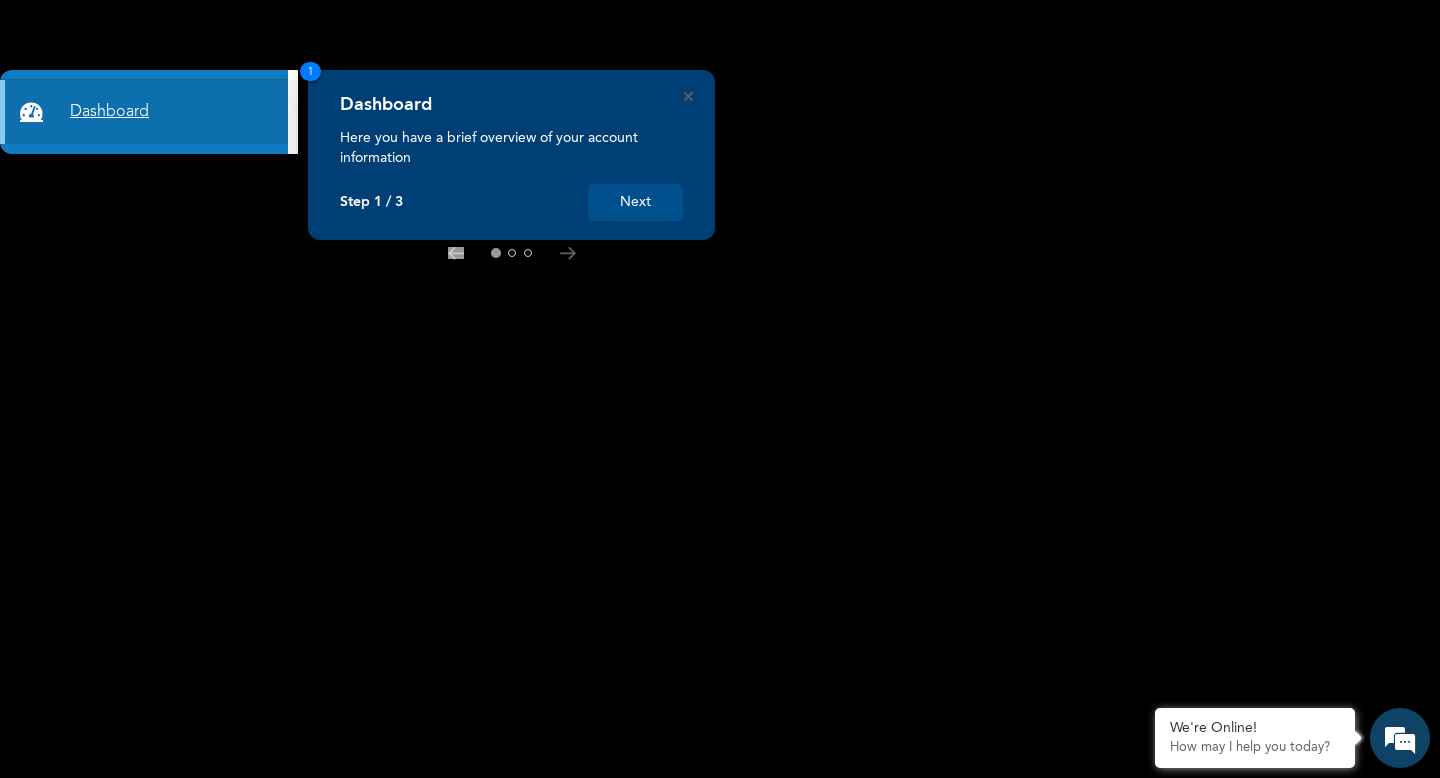 click on "Dashboard" at bounding box center [144, 112] 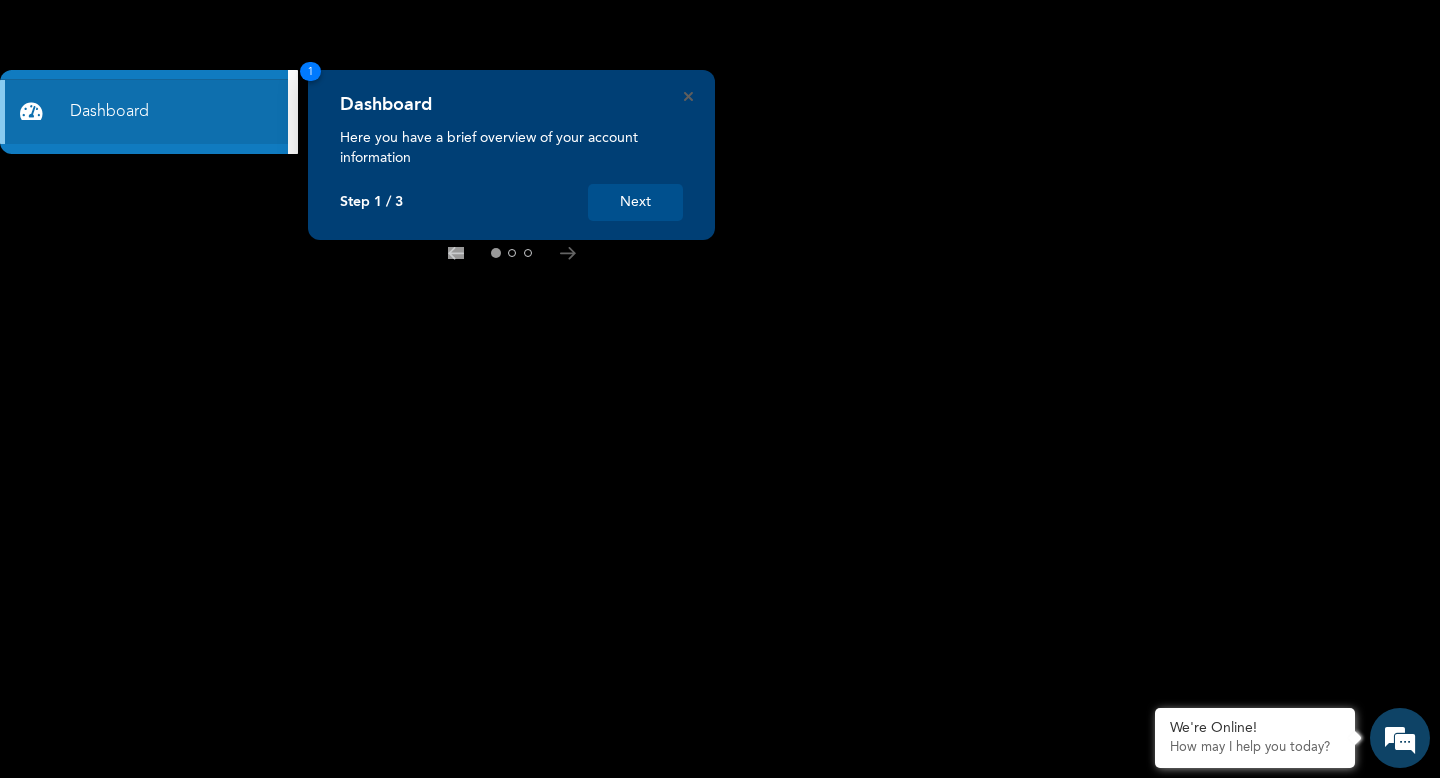 click on "Next" at bounding box center (635, 202) 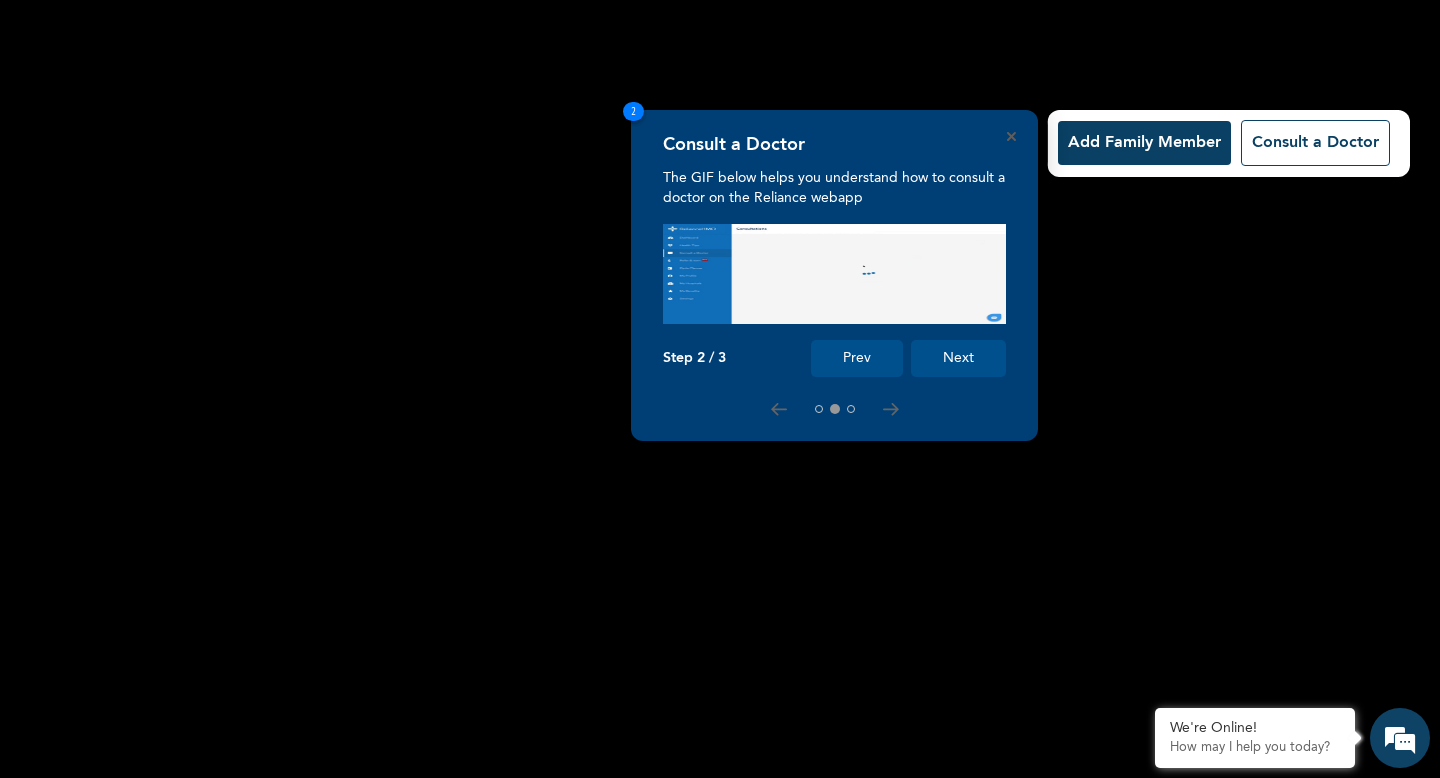 click on "Next" at bounding box center [958, 358] 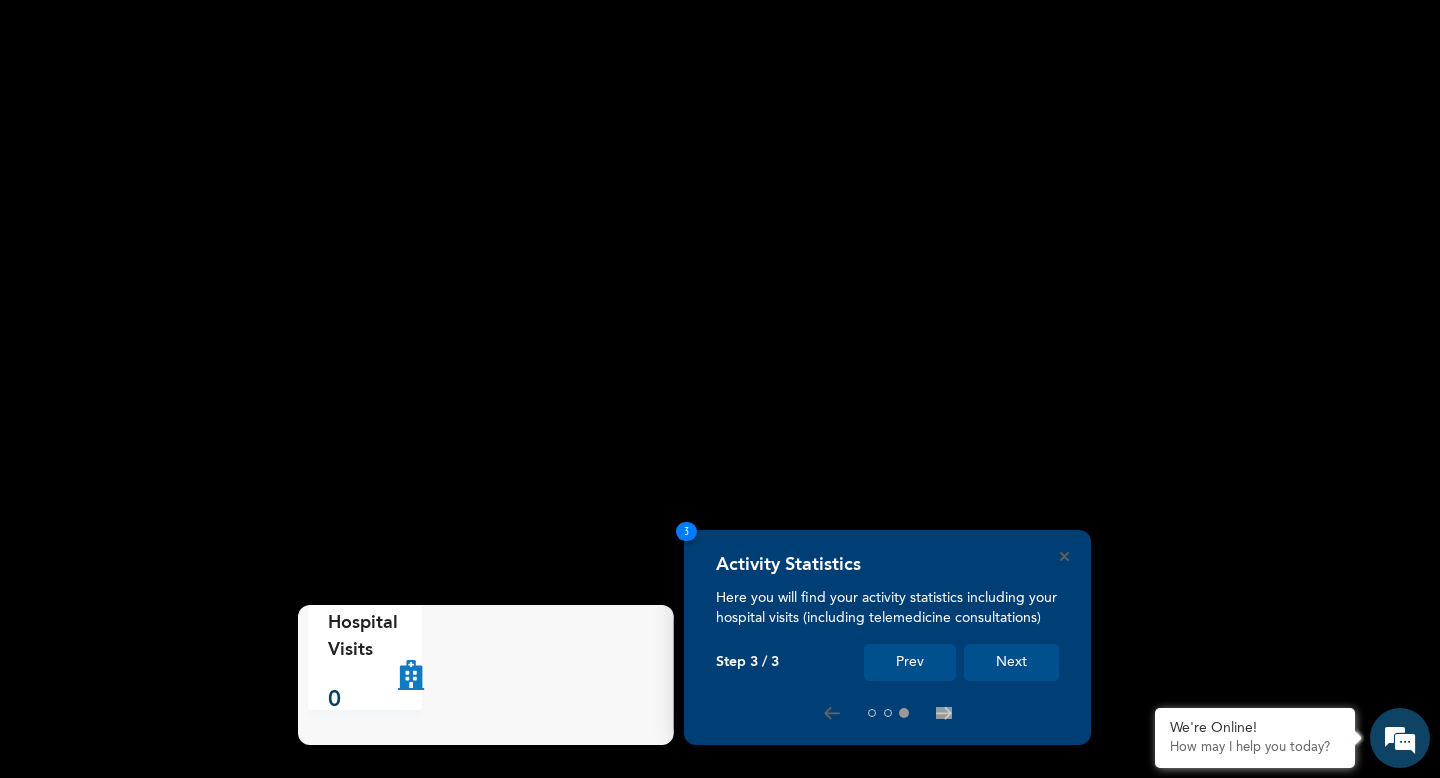 click on "Next" at bounding box center (1011, 662) 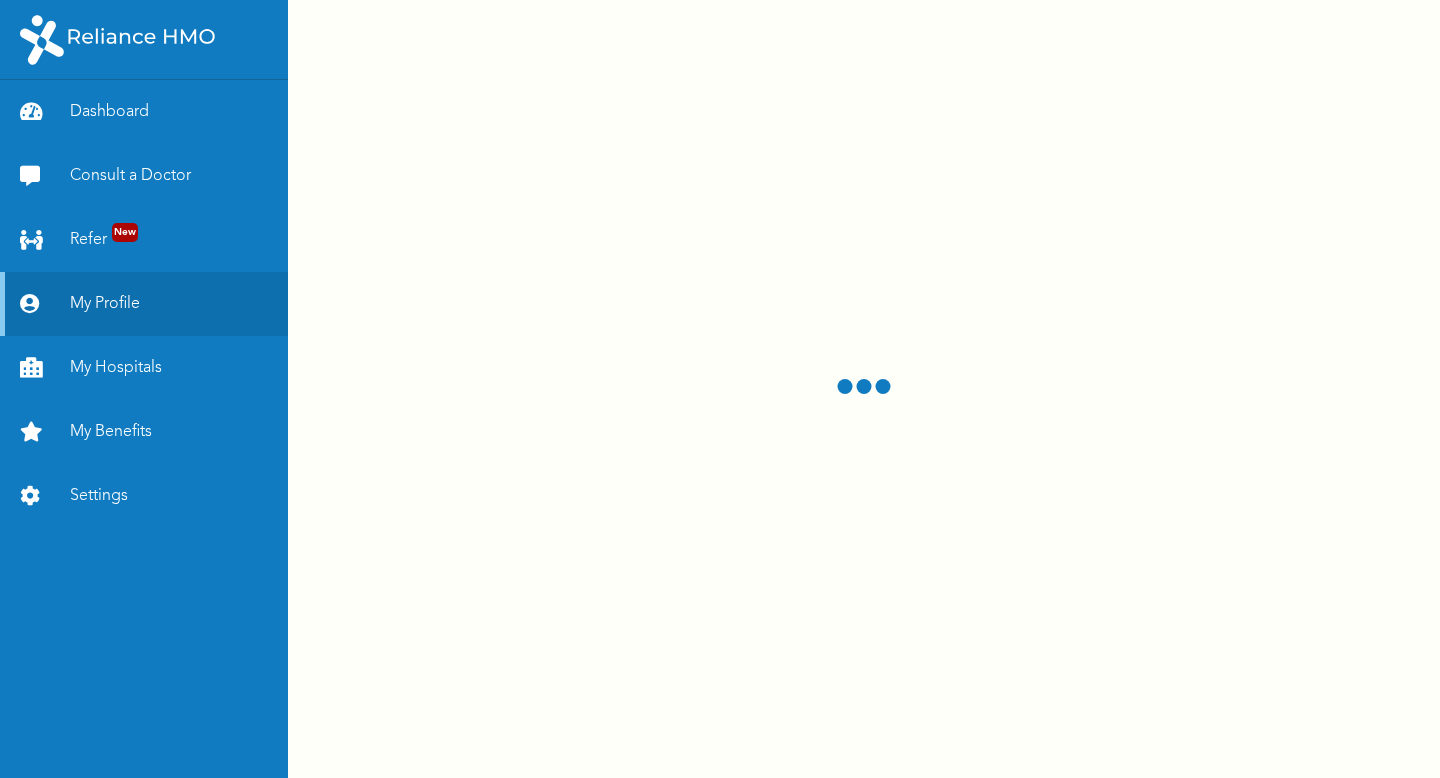 scroll, scrollTop: 0, scrollLeft: 0, axis: both 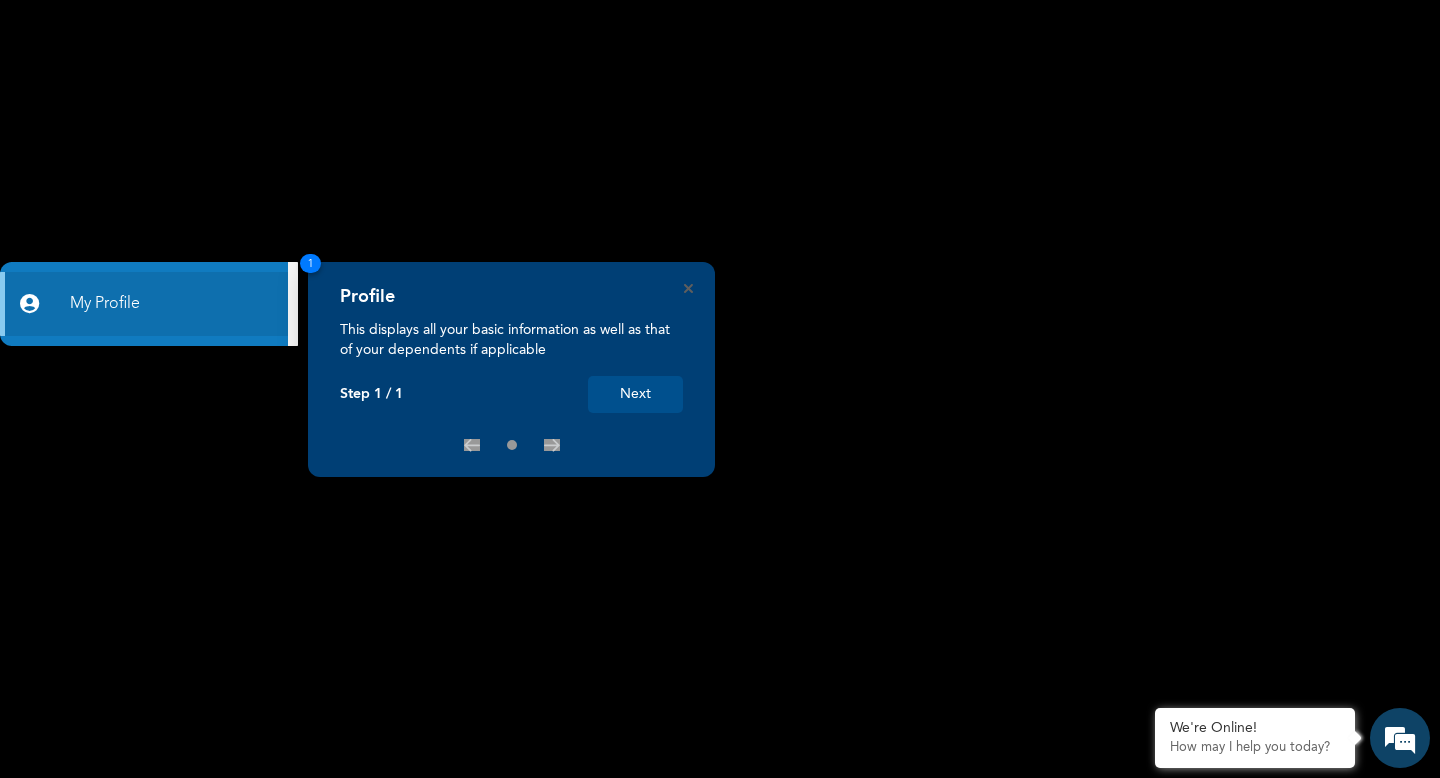 click on "Next" at bounding box center [635, 394] 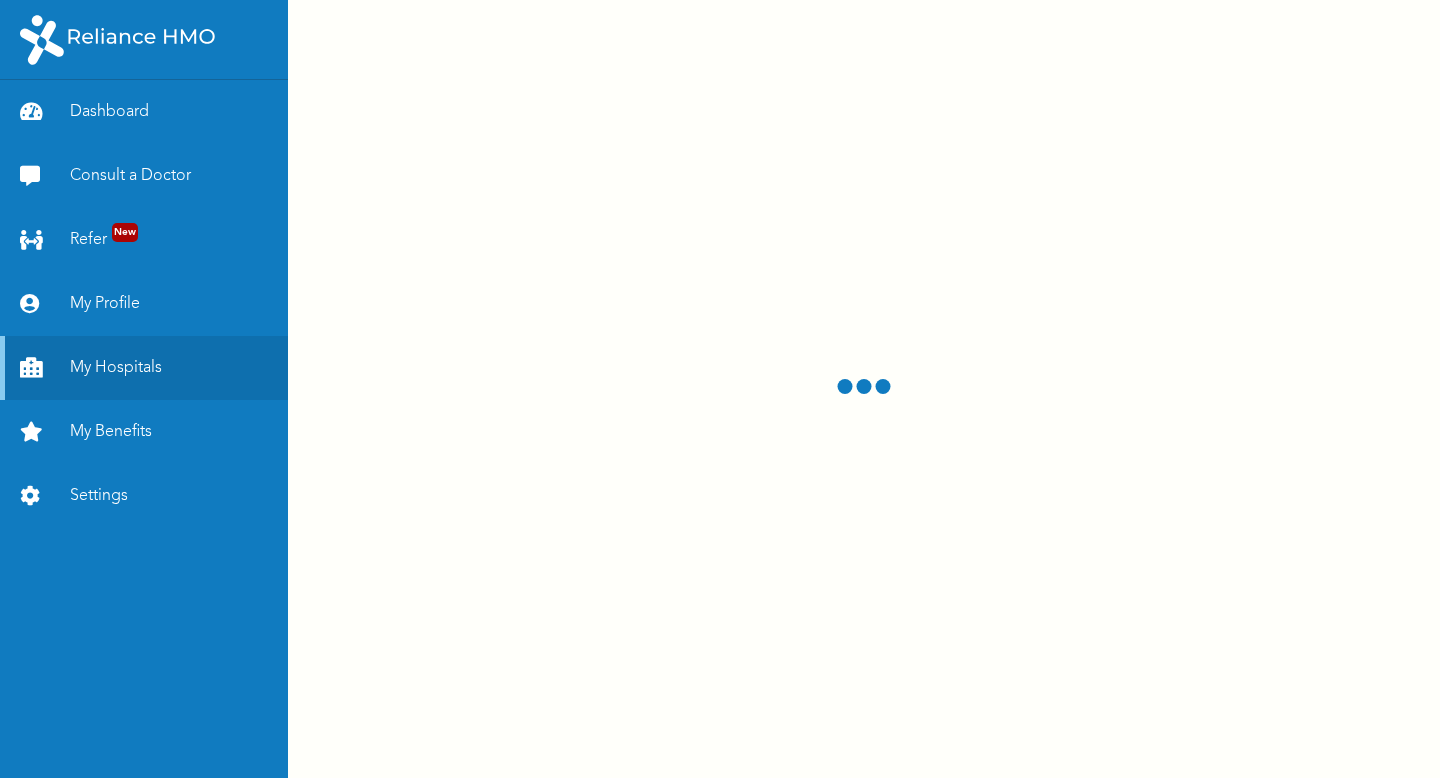 scroll, scrollTop: 0, scrollLeft: 0, axis: both 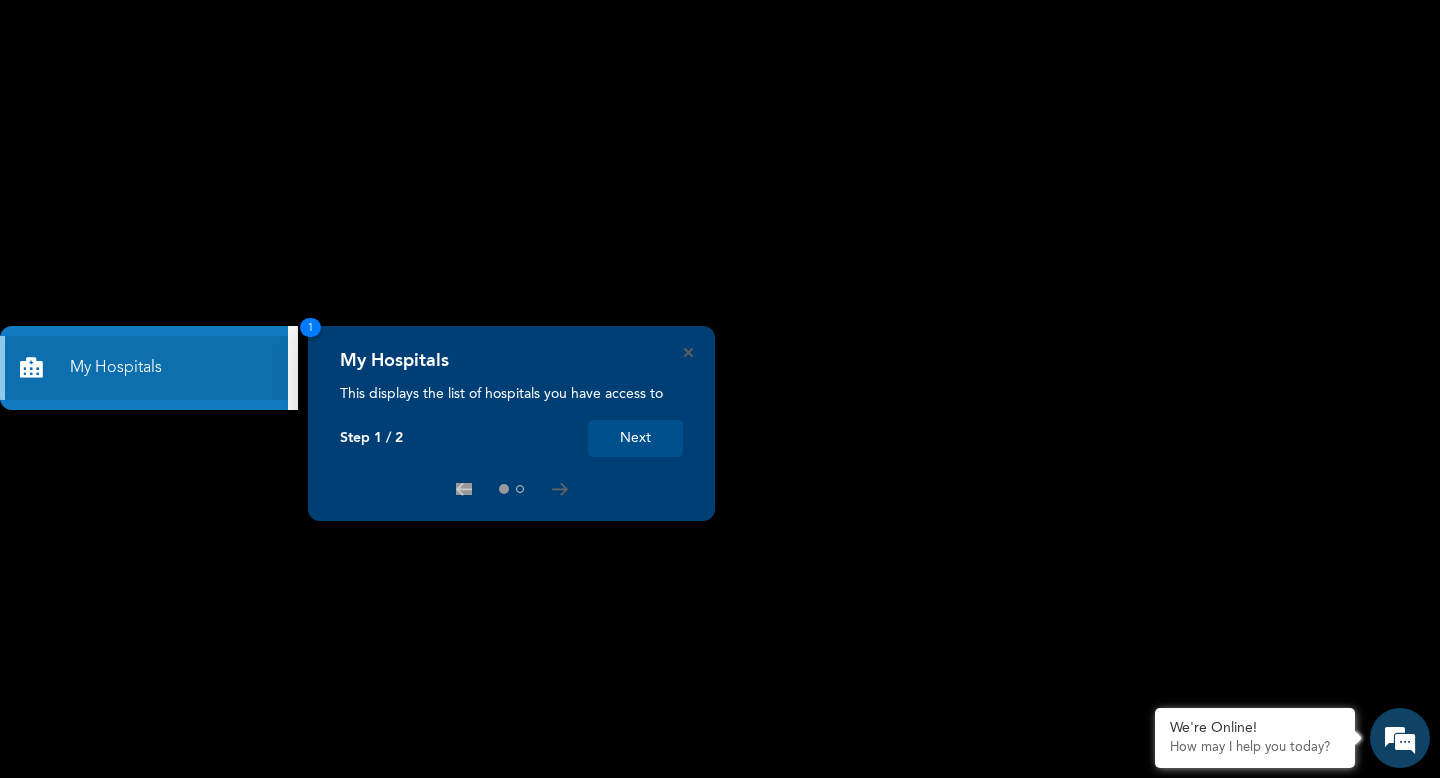 click on "Next" at bounding box center (635, 438) 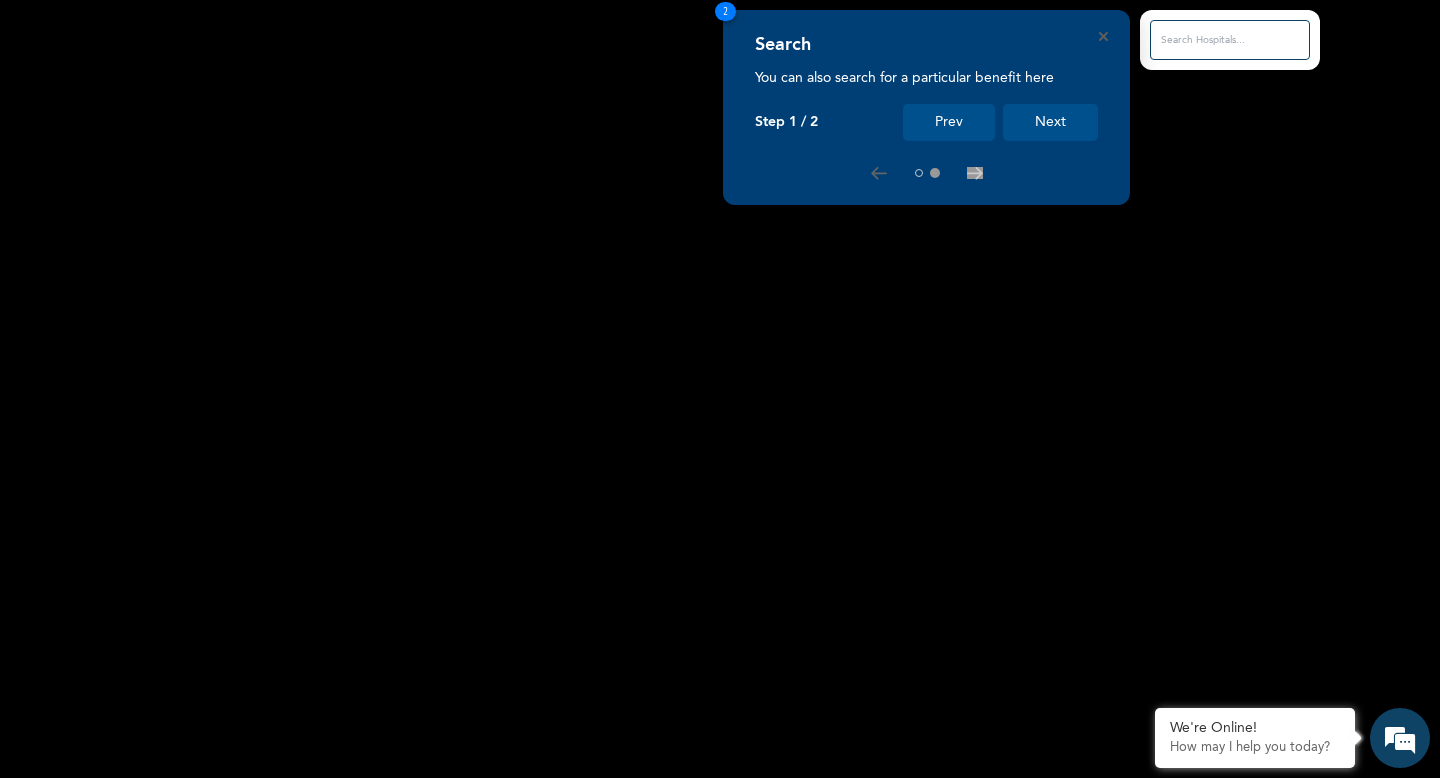 click on "Next" at bounding box center (1050, 122) 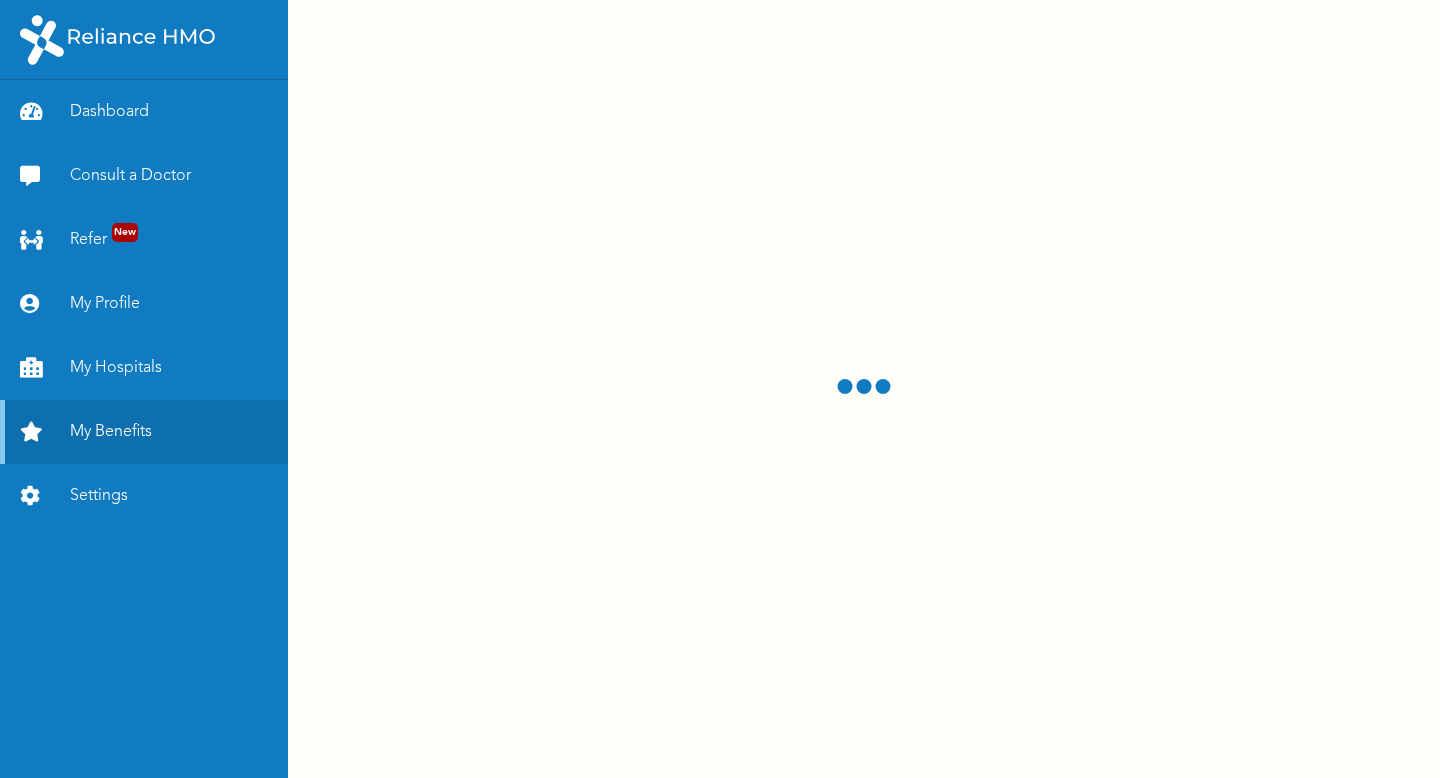 scroll, scrollTop: 0, scrollLeft: 0, axis: both 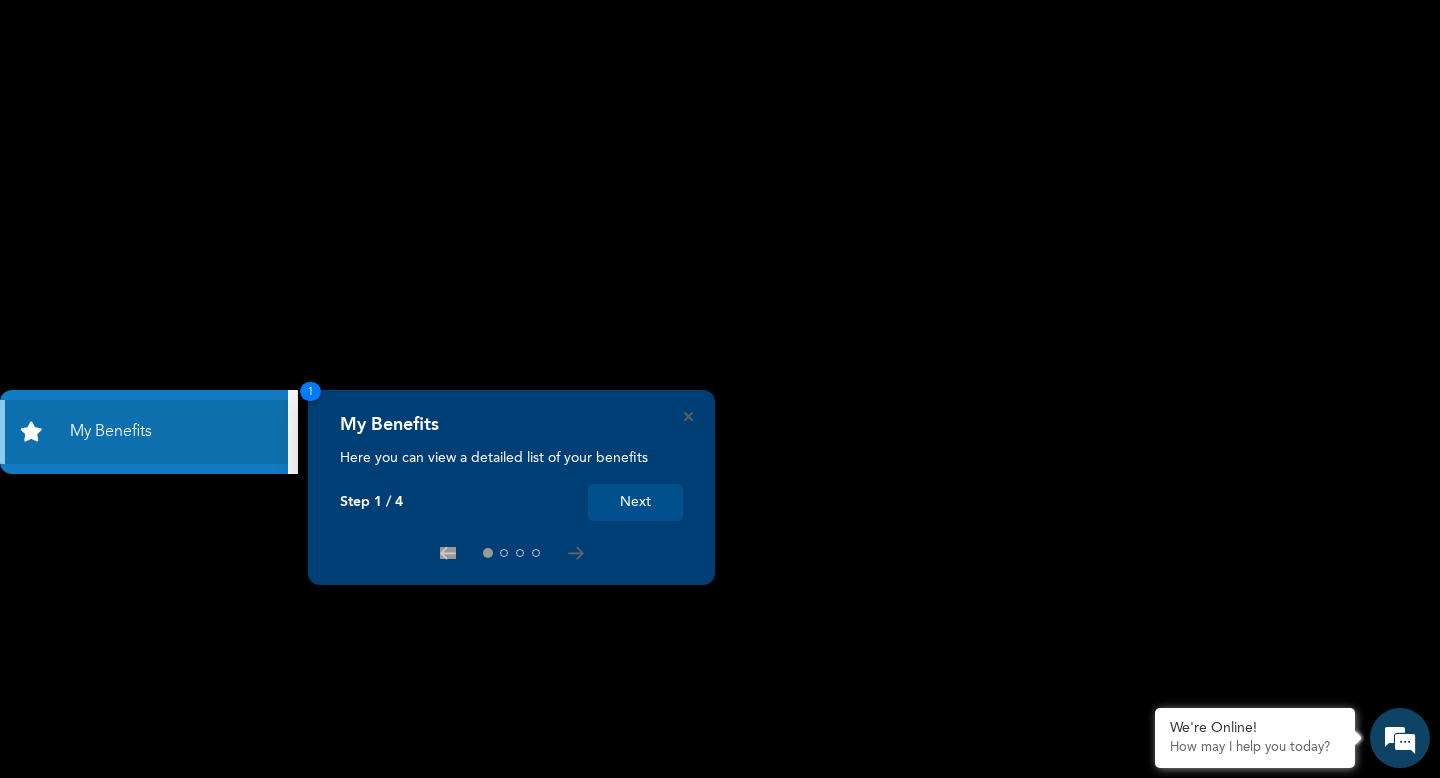 click on "Next" at bounding box center (635, 502) 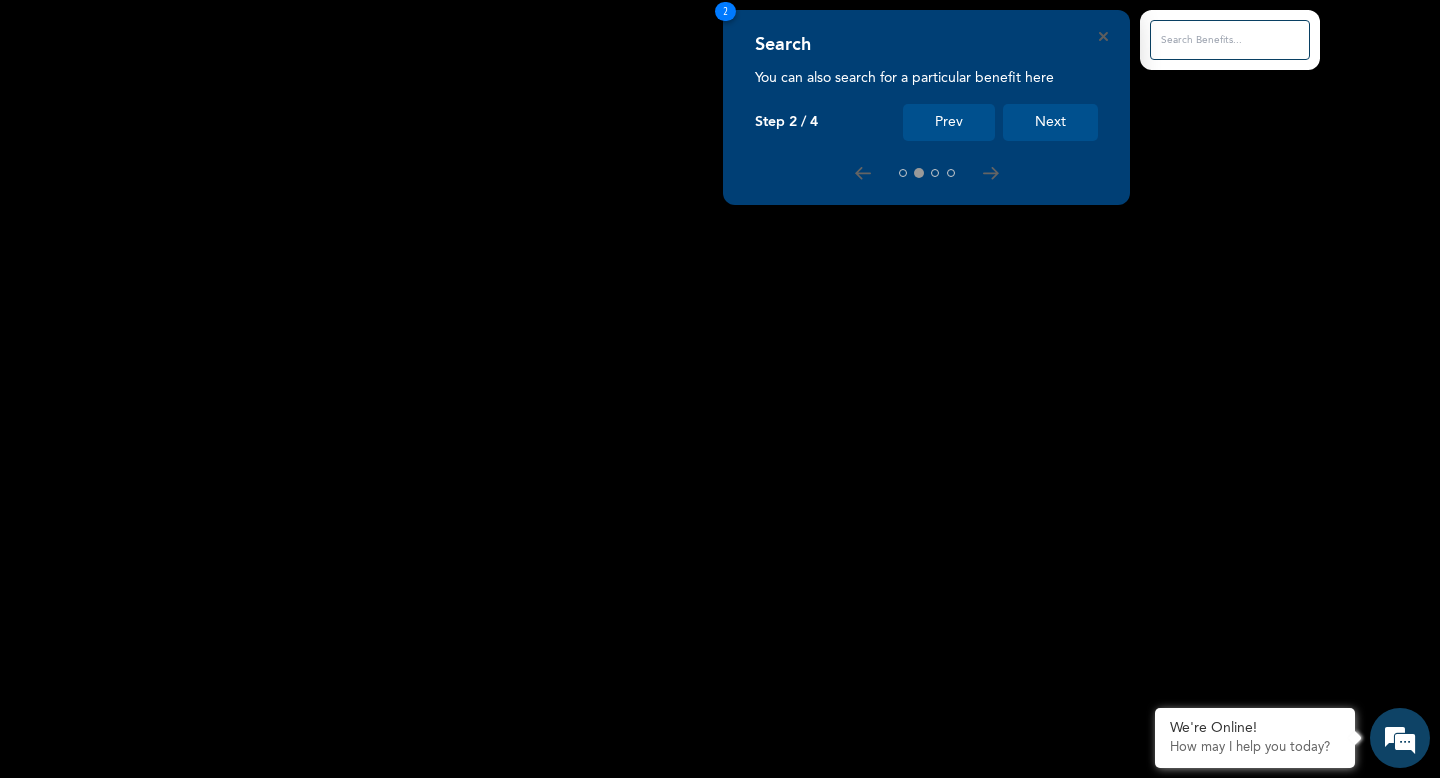 click on "Next" at bounding box center (1050, 122) 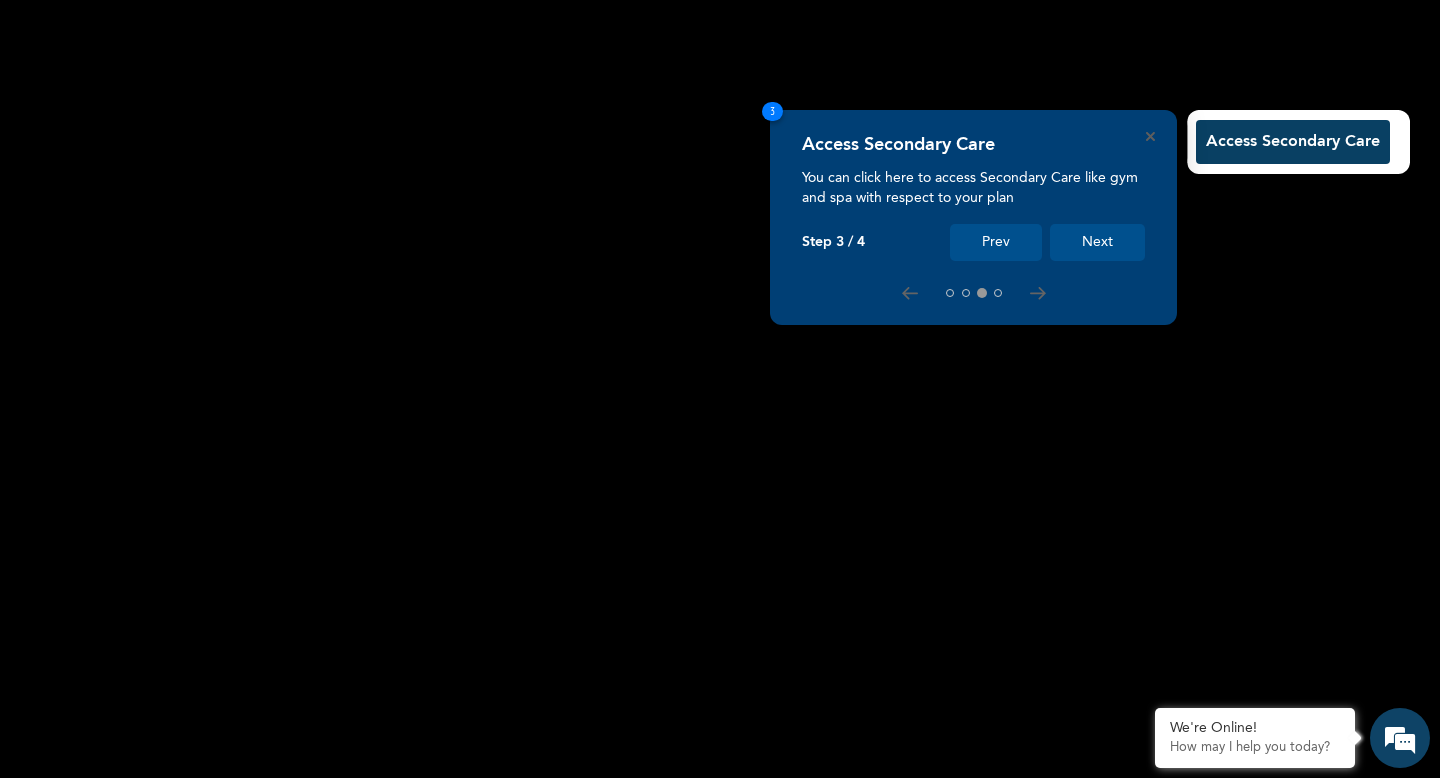 click on "Next" at bounding box center [1097, 242] 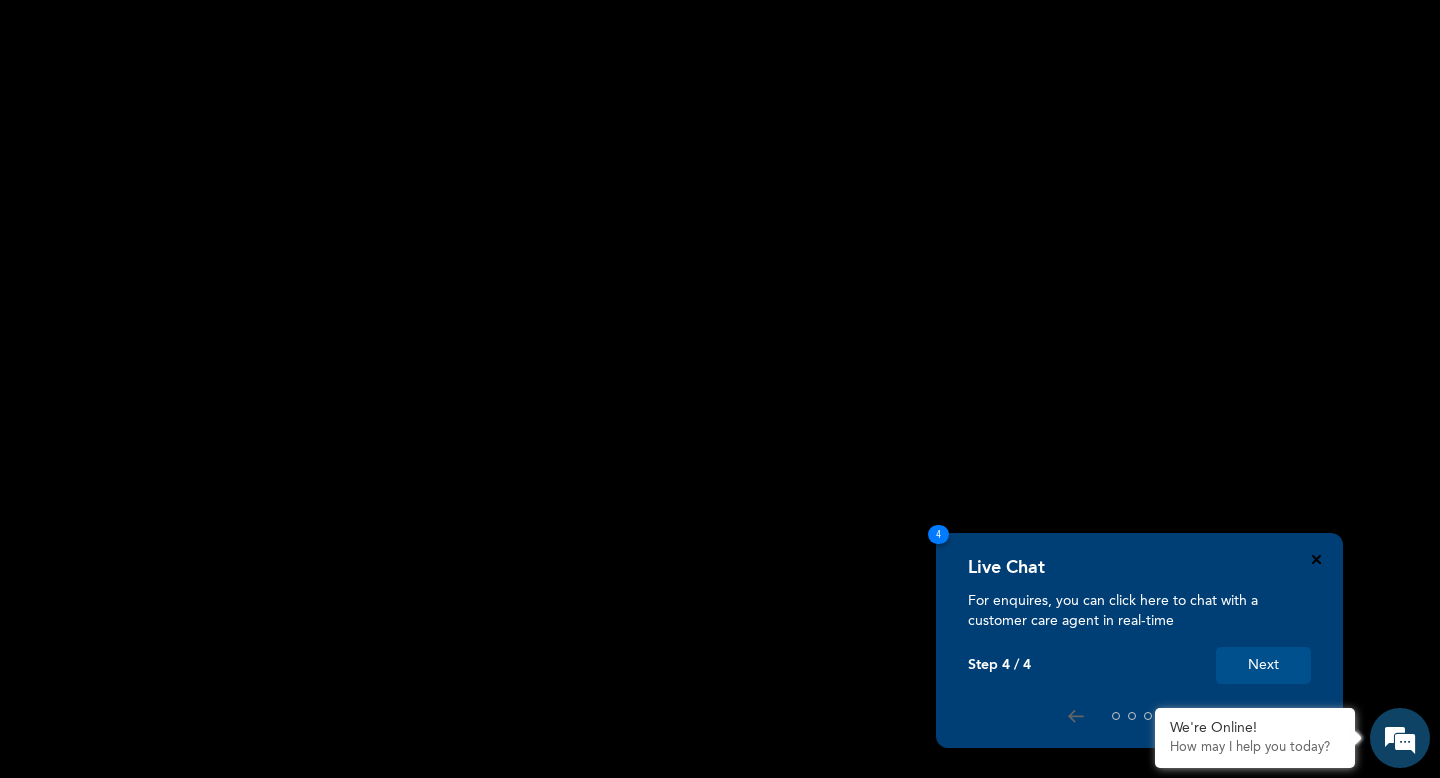 click 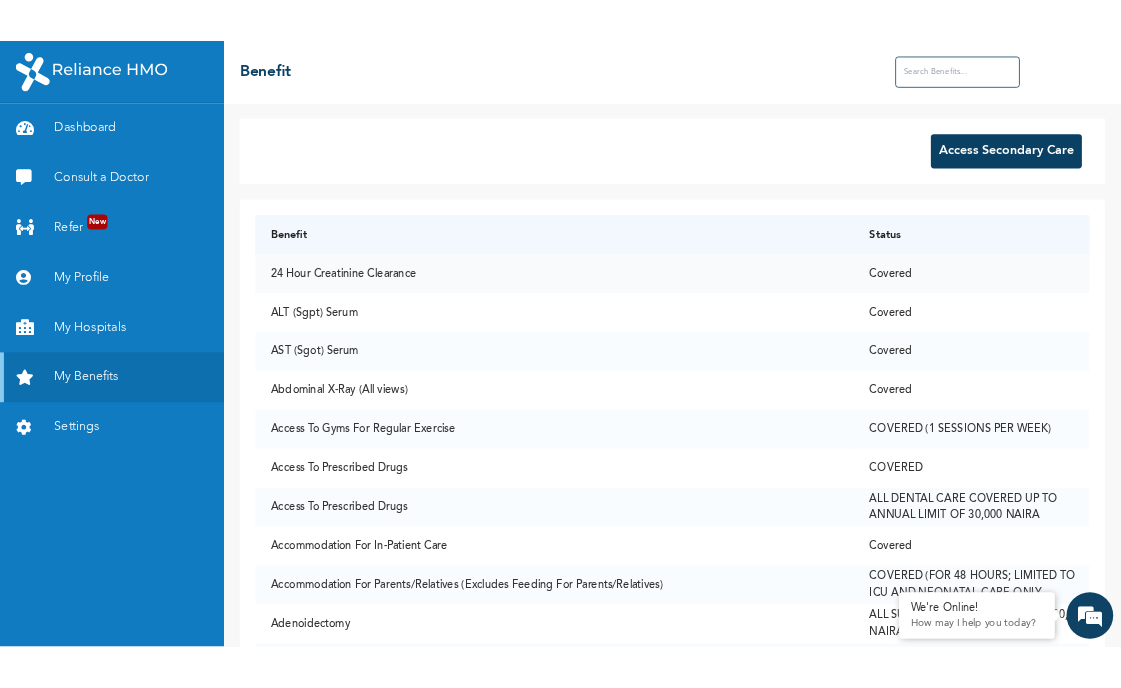scroll, scrollTop: 0, scrollLeft: 0, axis: both 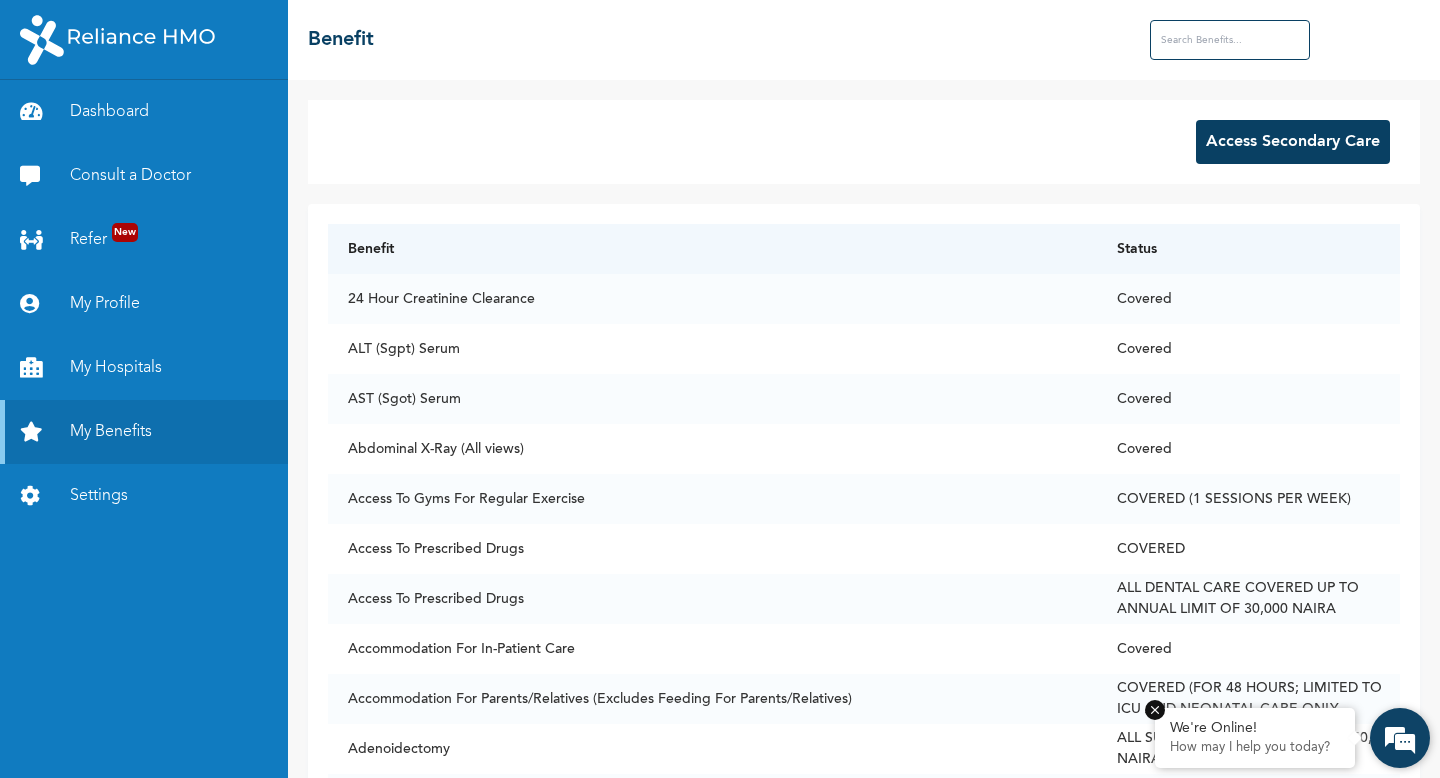 click at bounding box center [1155, 710] 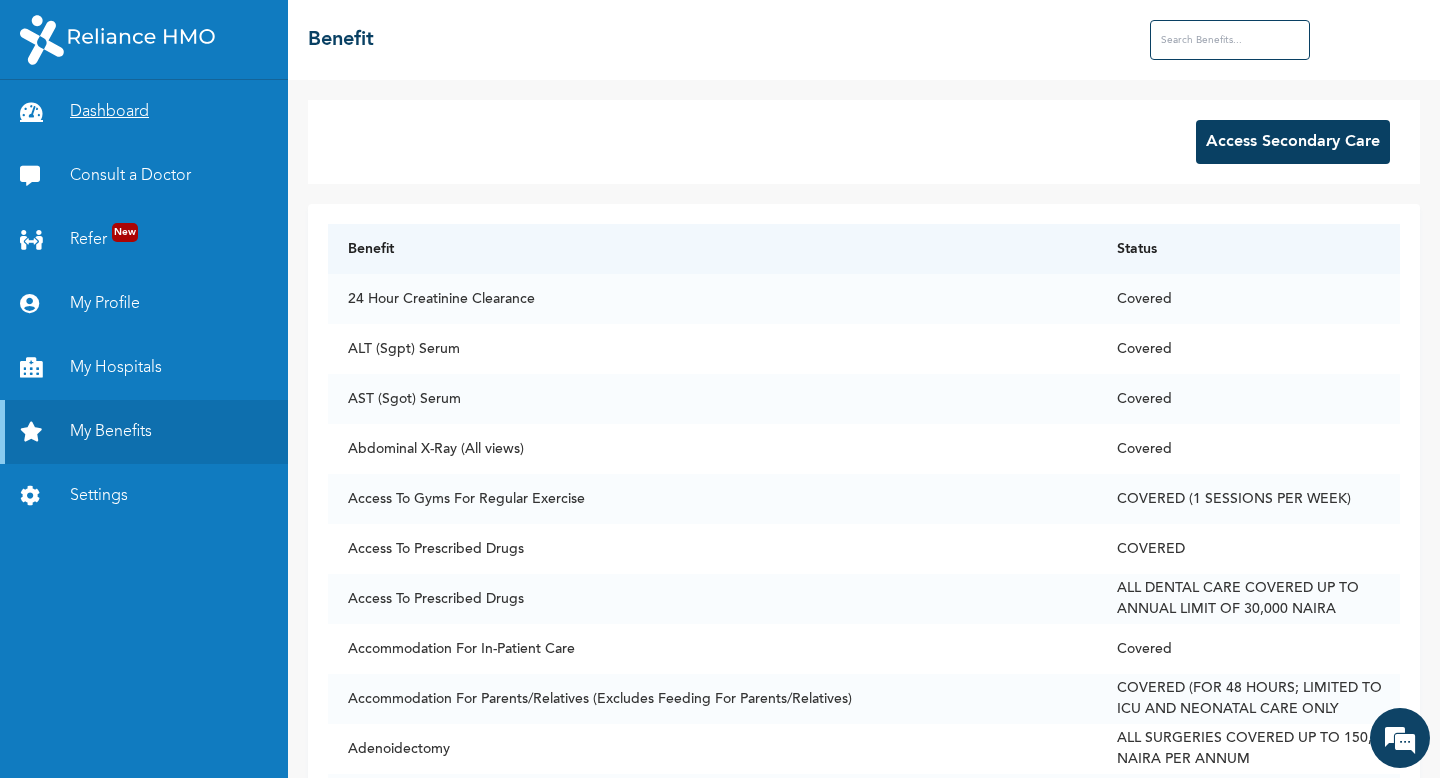 click on "Dashboard" at bounding box center (144, 112) 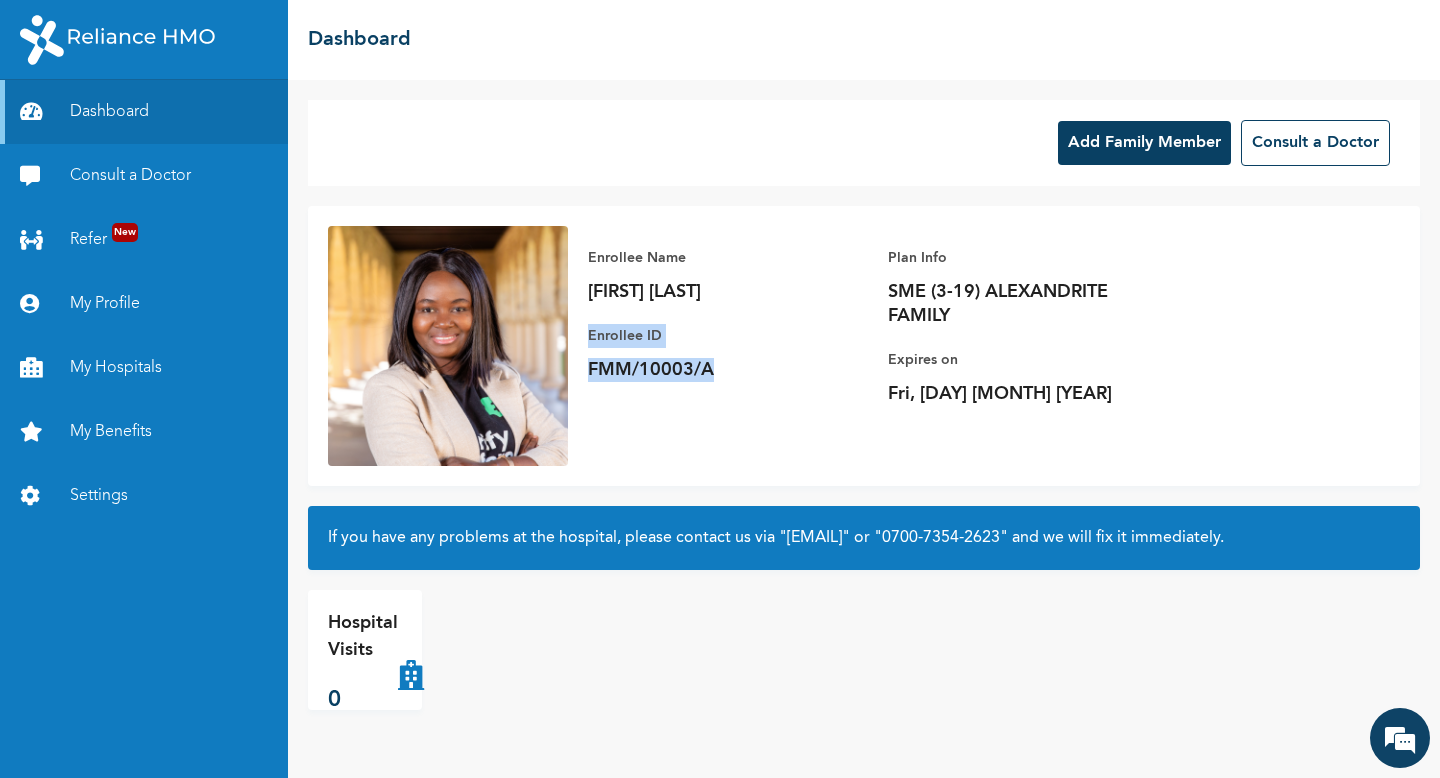 drag, startPoint x: 747, startPoint y: 382, endPoint x: 604, endPoint y: 314, distance: 158.34456 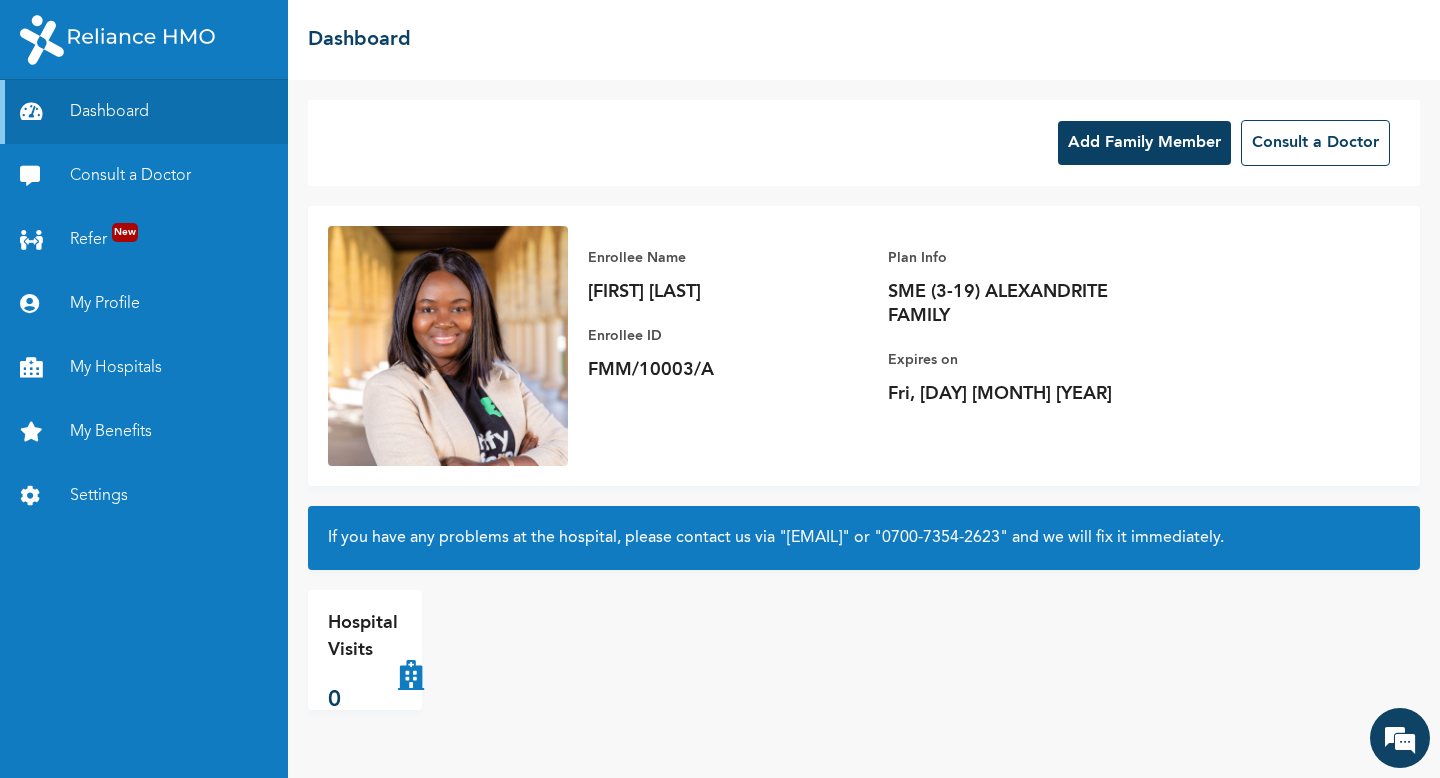 click on "Enrollee Name [FIRST] [LAST] Enrollee ID FMM/10003/A Plan Info SME (3-19) [NAME] Expires on Fri, [DAY] [MONTH] [YEAR]" at bounding box center [888, 326] 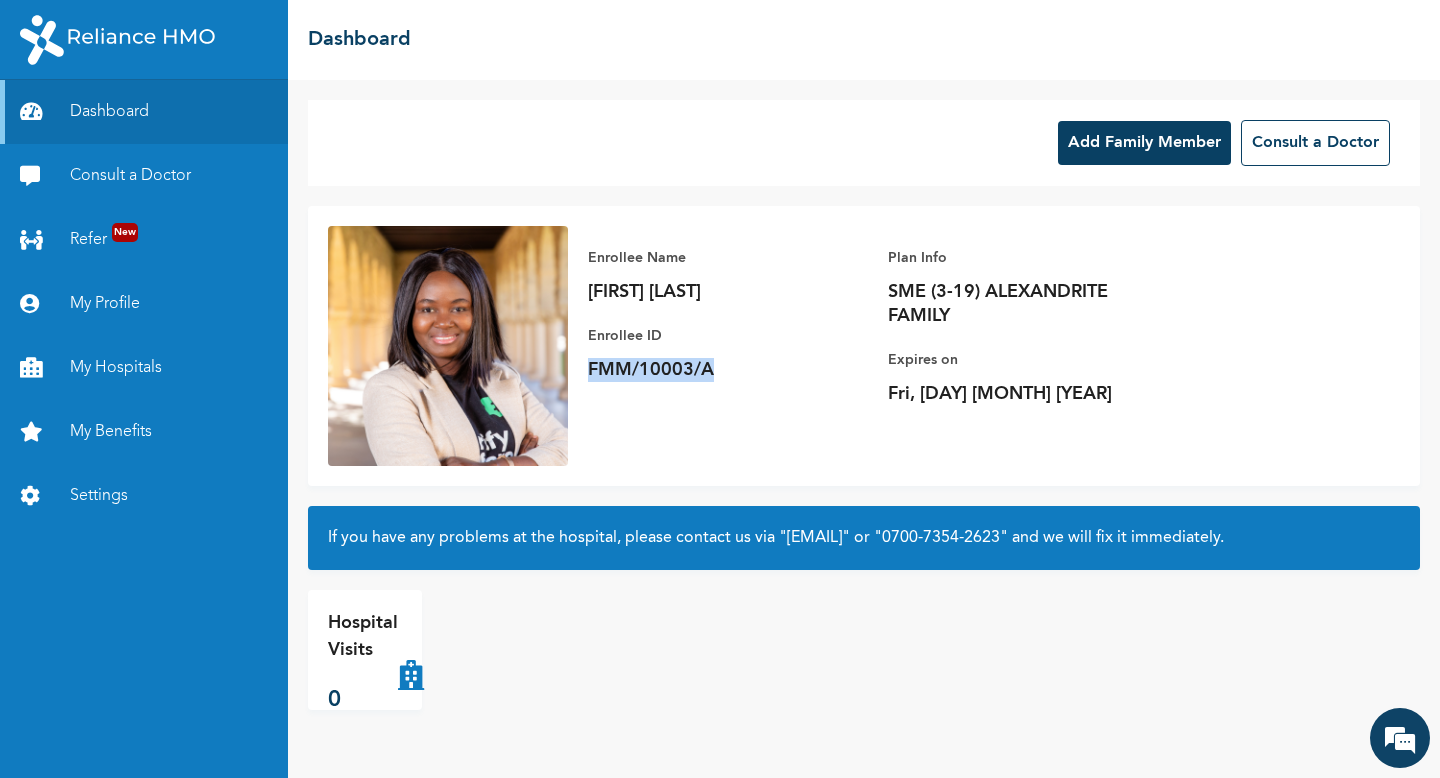 drag, startPoint x: 768, startPoint y: 361, endPoint x: 575, endPoint y: 376, distance: 193.58203 